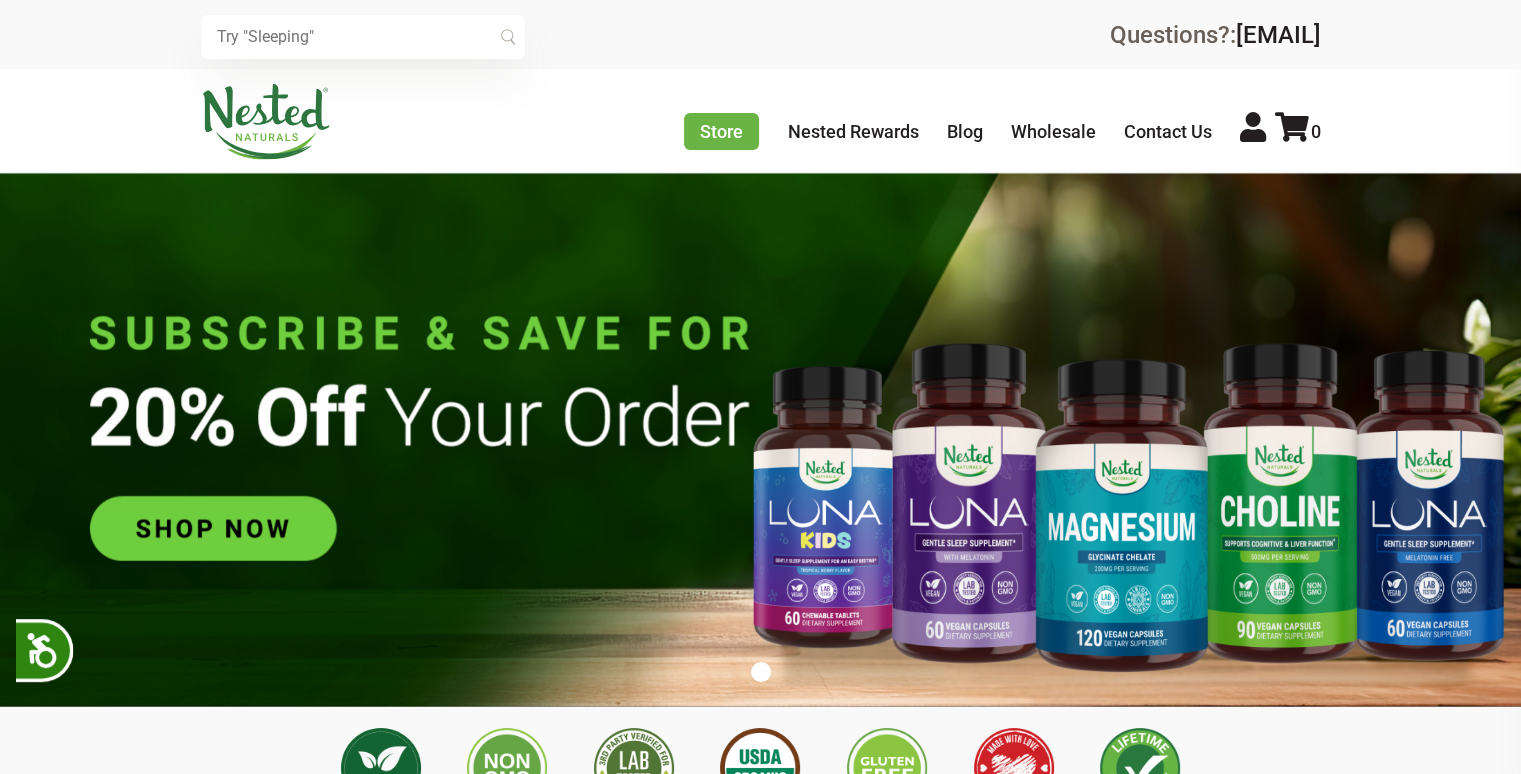 scroll, scrollTop: 0, scrollLeft: 0, axis: both 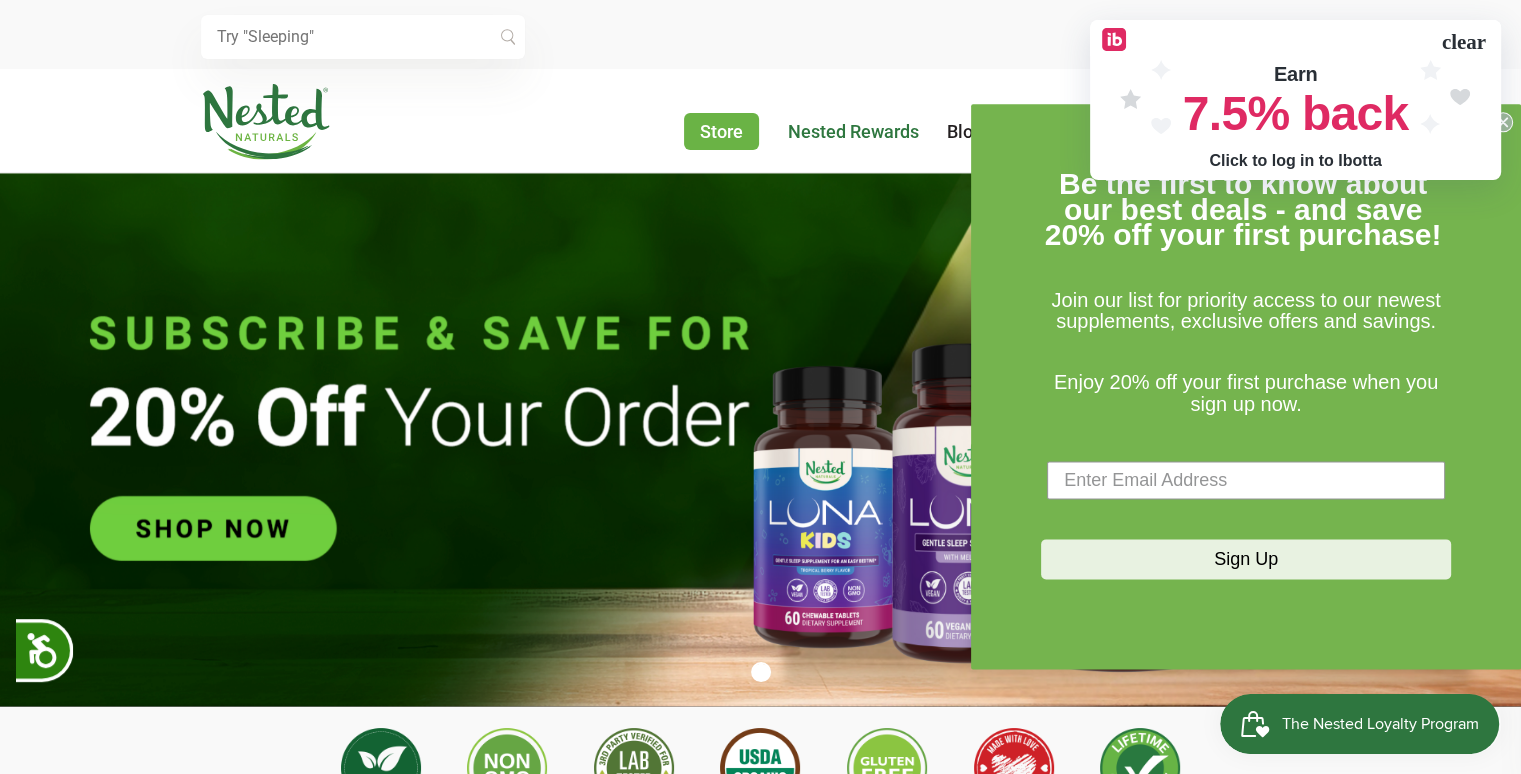 click on "Nested Rewards" at bounding box center (853, 131) 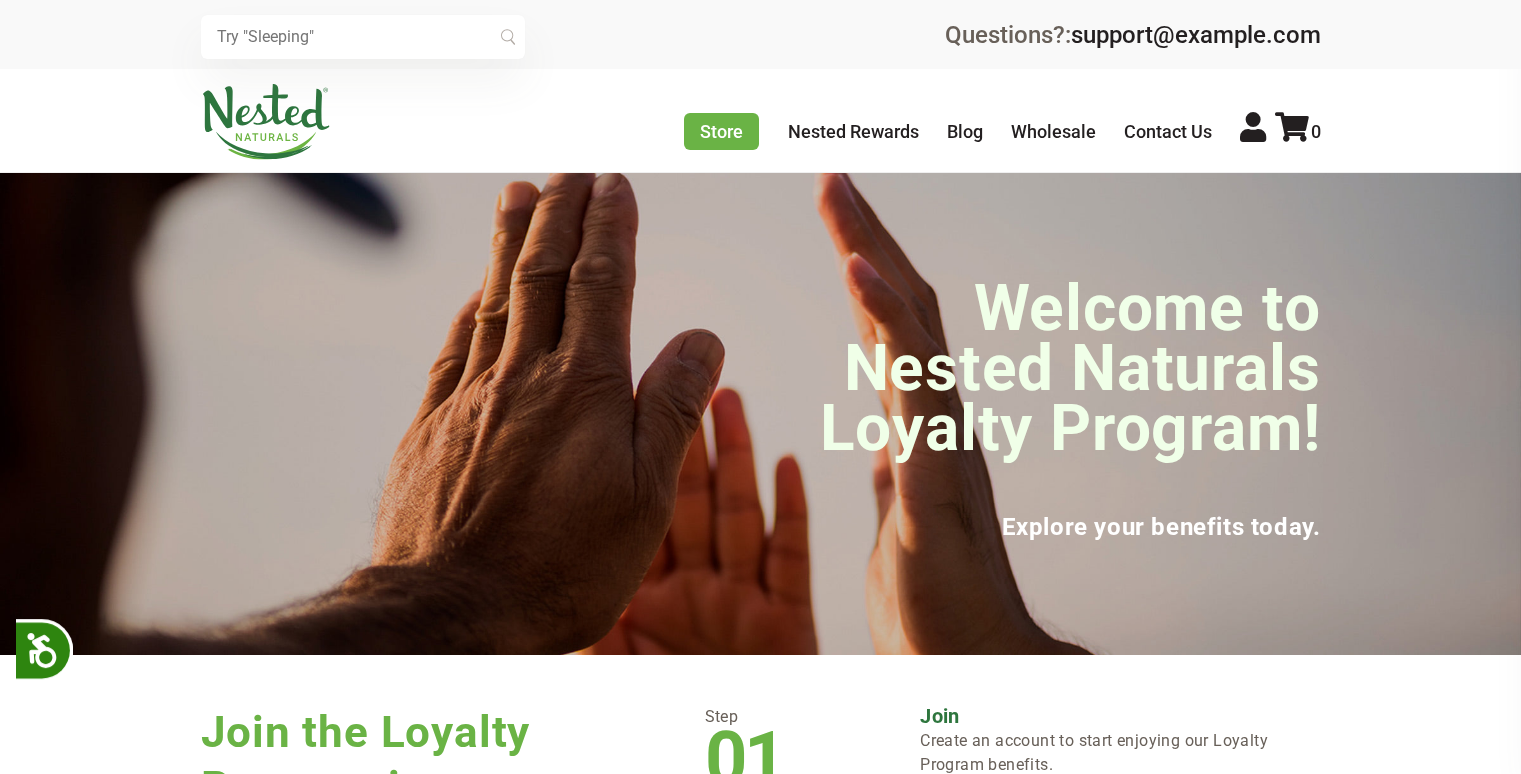 scroll, scrollTop: 0, scrollLeft: 0, axis: both 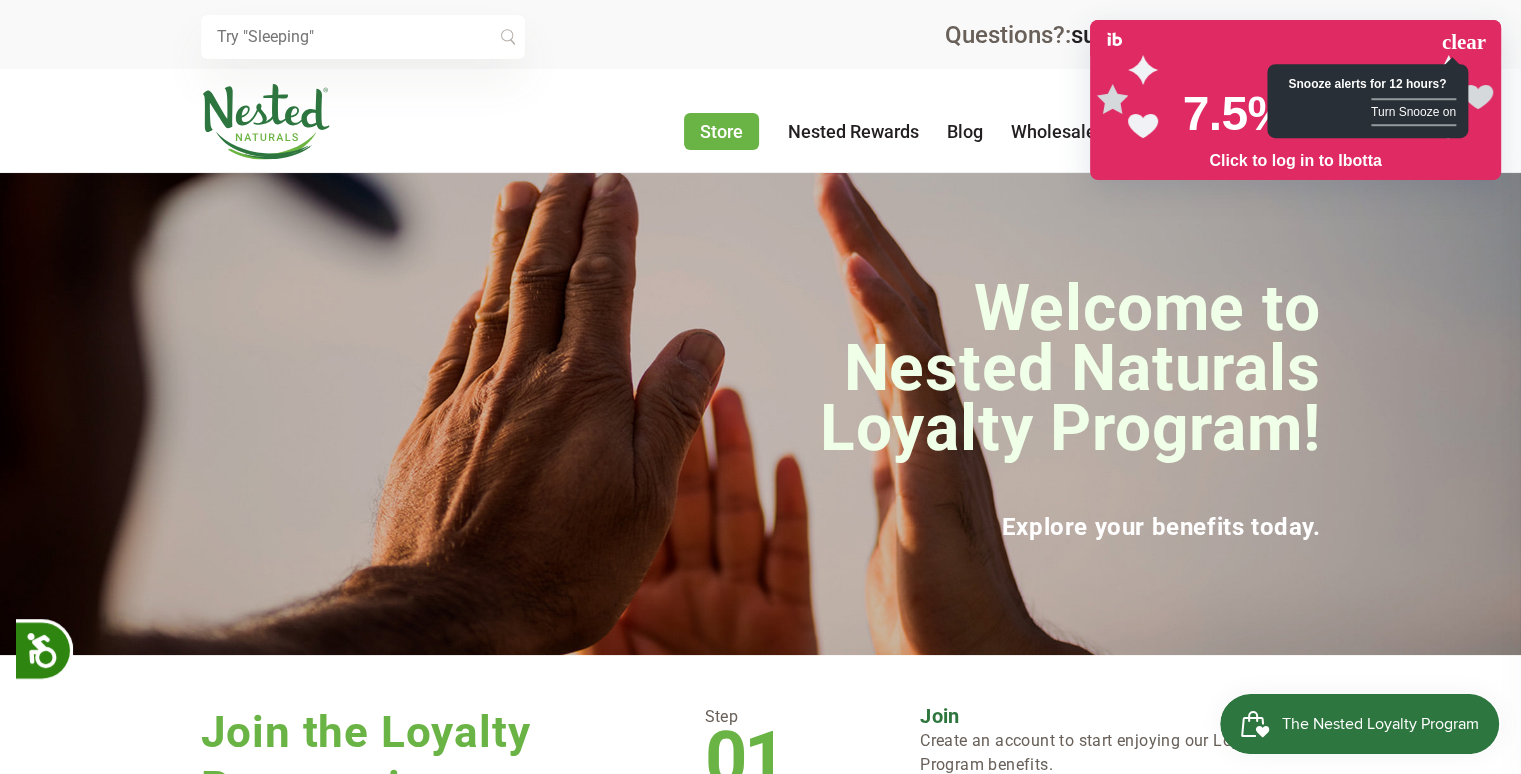 click on "Snooze alerts for 12 hours?     Turn Snooze on" at bounding box center [1367, 101] 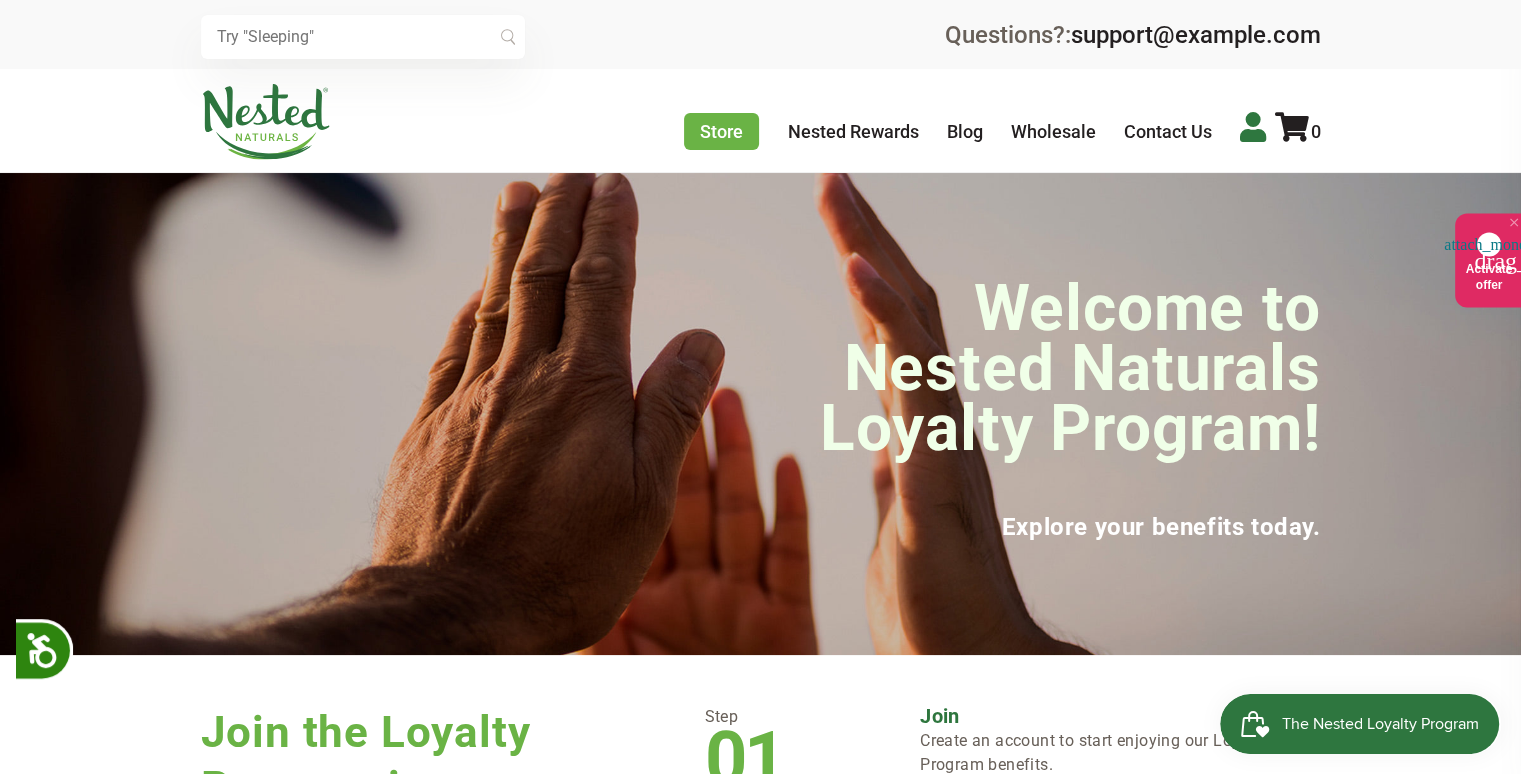 click at bounding box center [1253, 127] 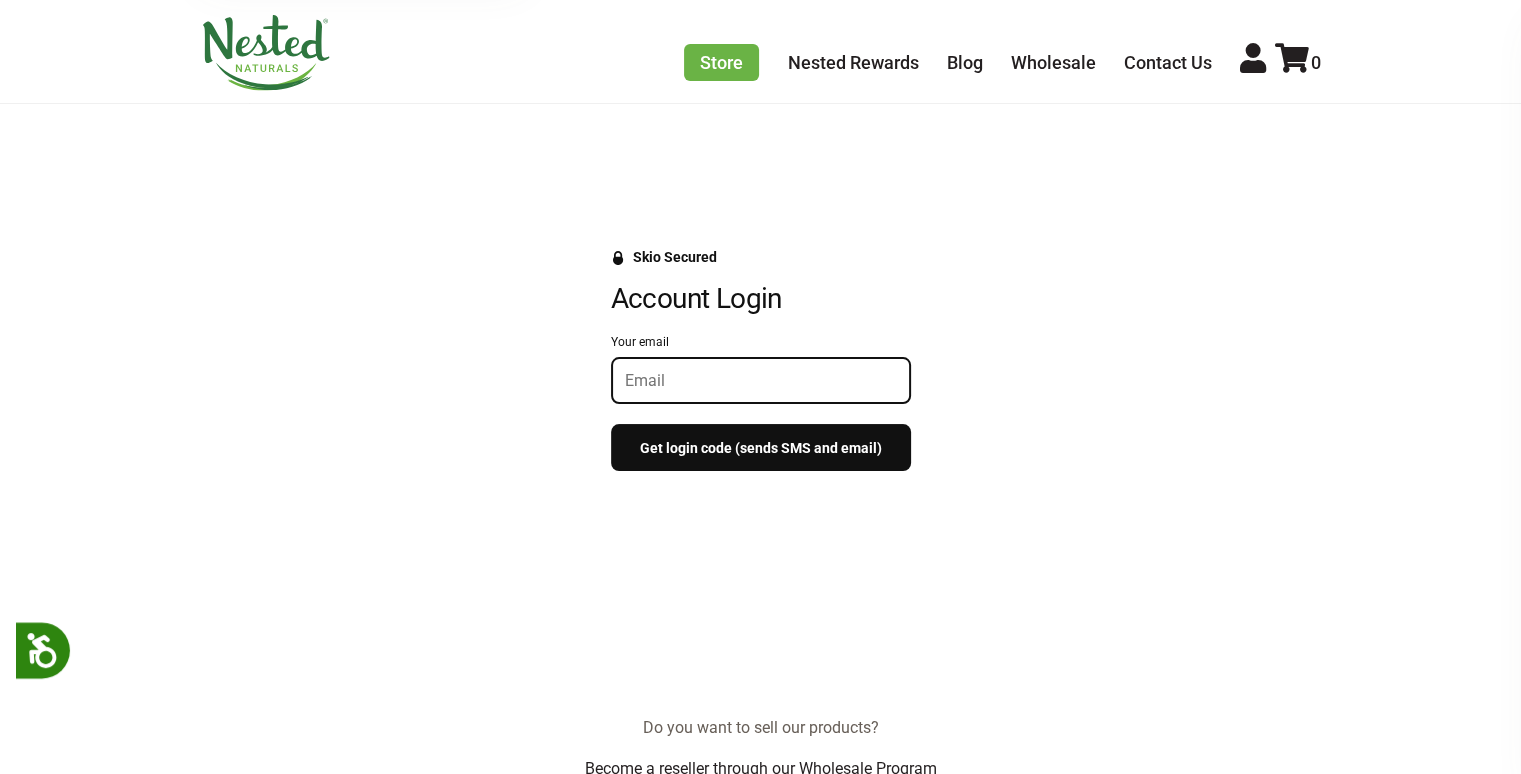 scroll, scrollTop: 0, scrollLeft: 0, axis: both 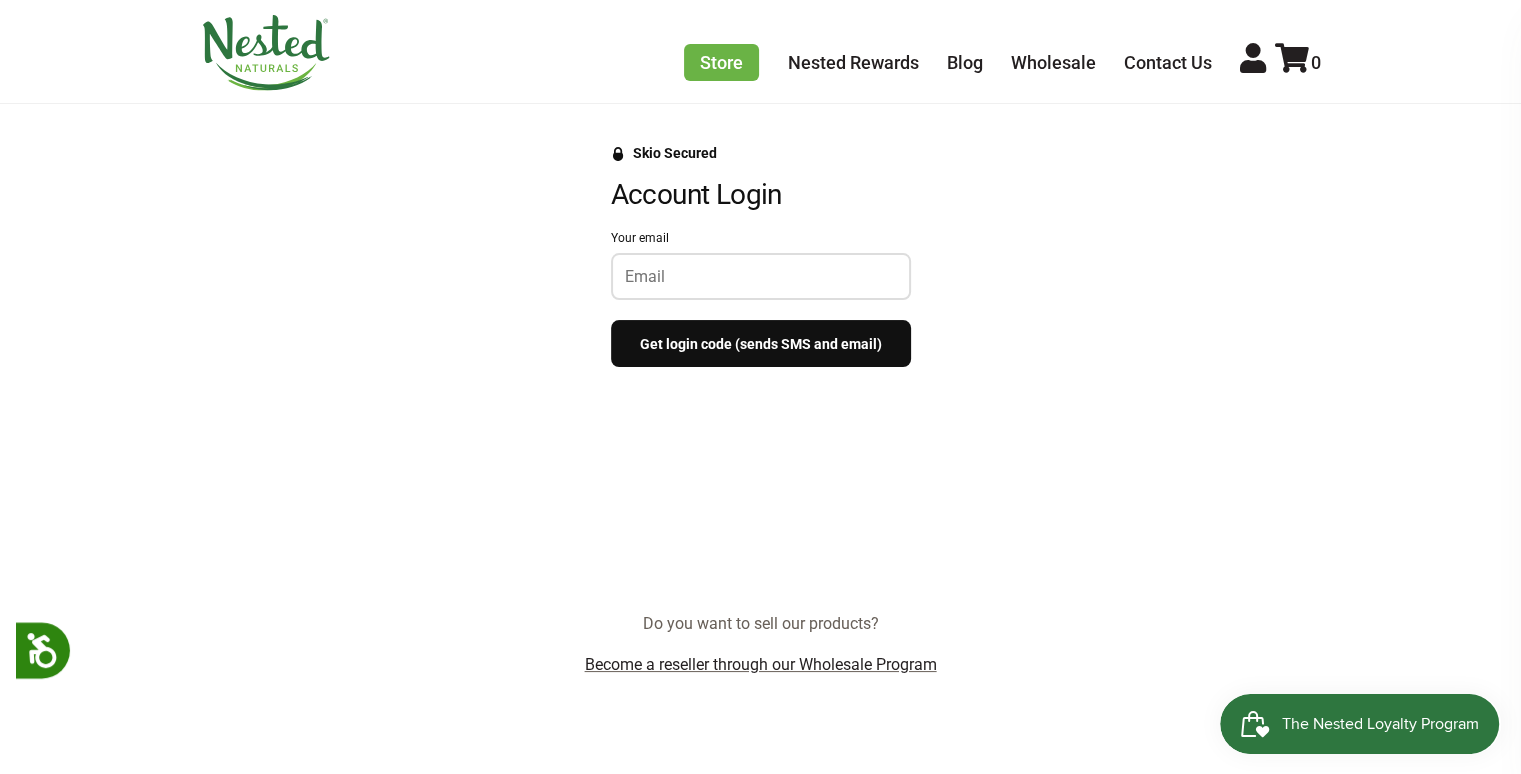 click on "Your email" at bounding box center (761, 276) 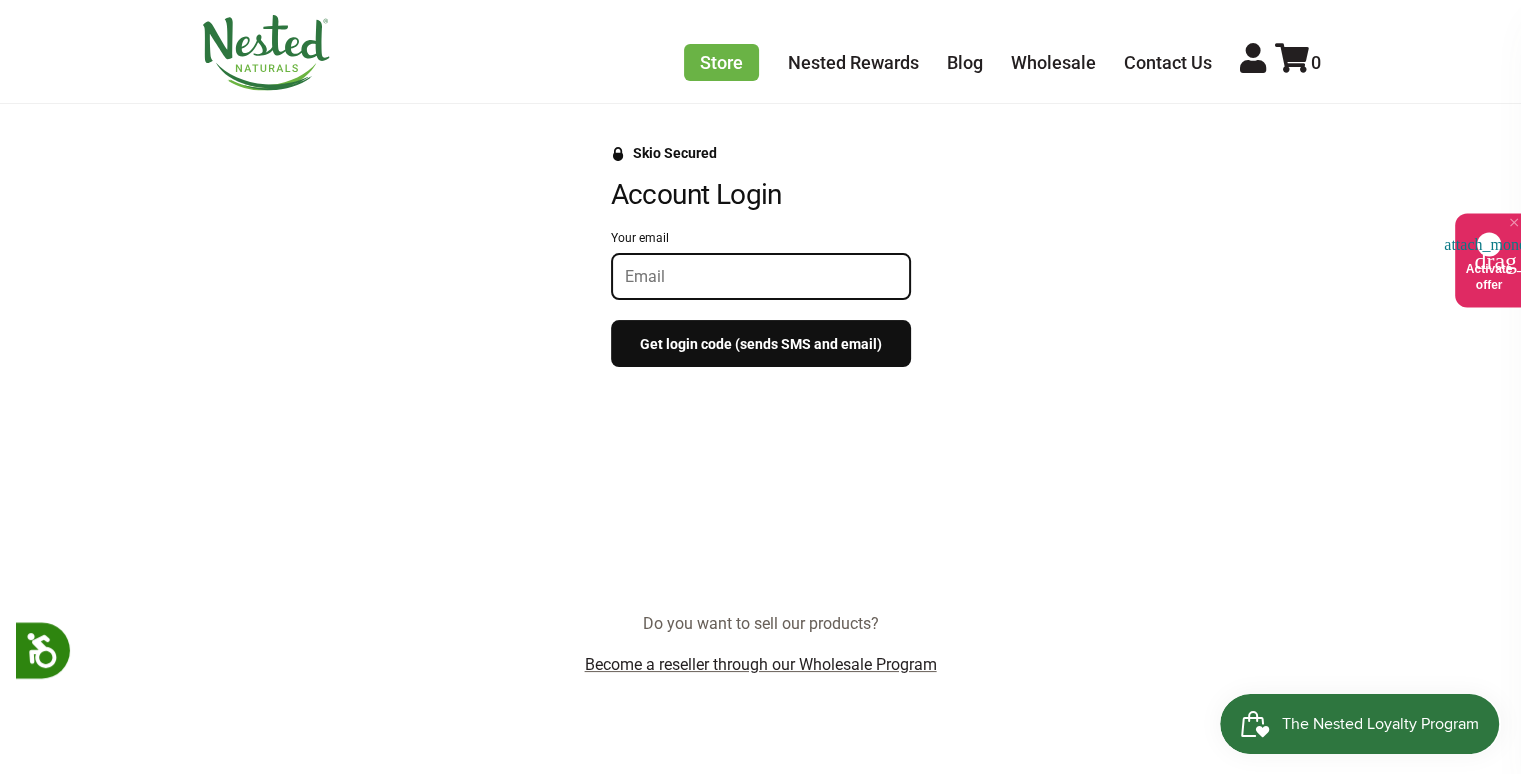 type on "cindyheffner@hotmail.com" 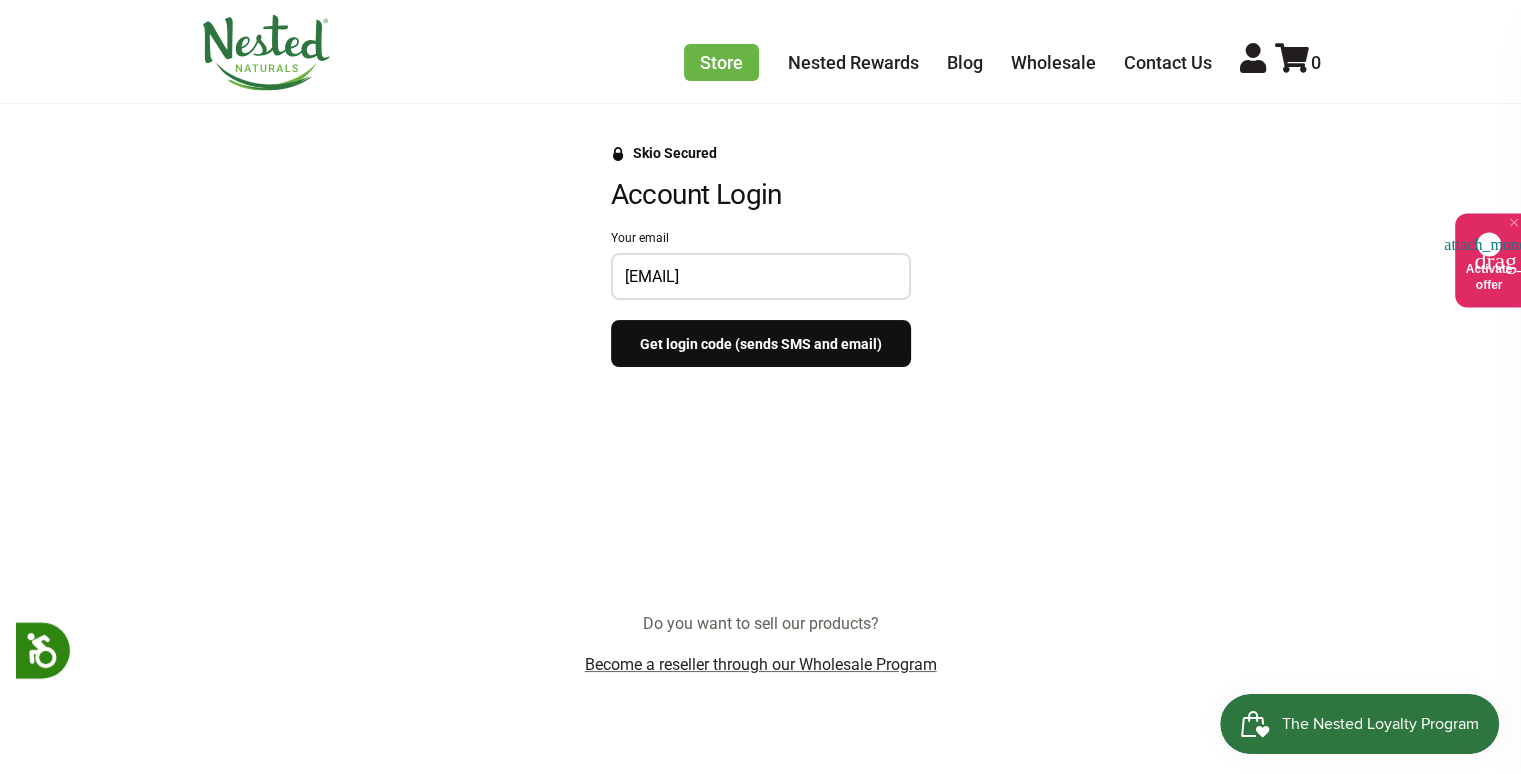 click on "Get login code (sends SMS and email)" at bounding box center (761, 343) 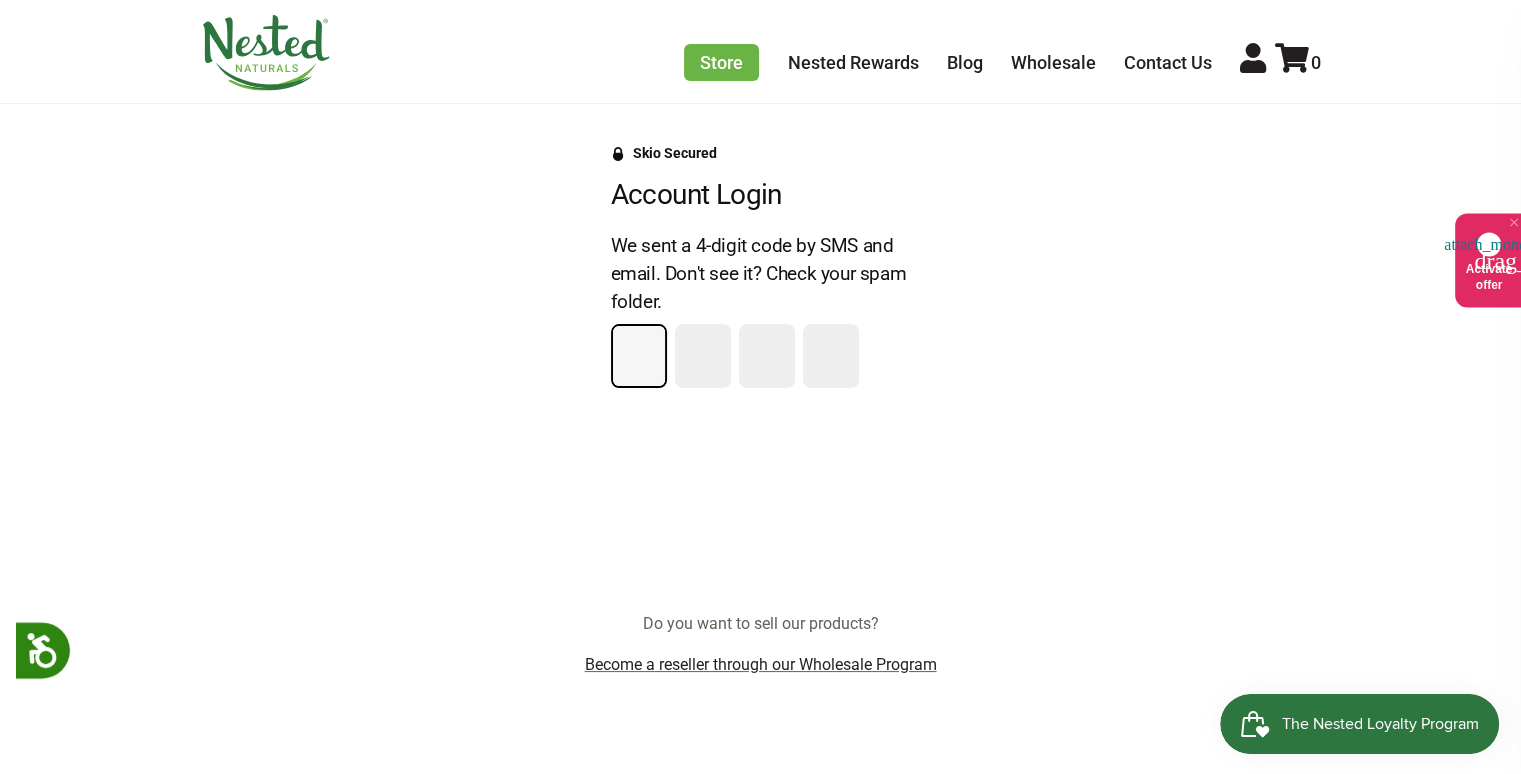 type on "2" 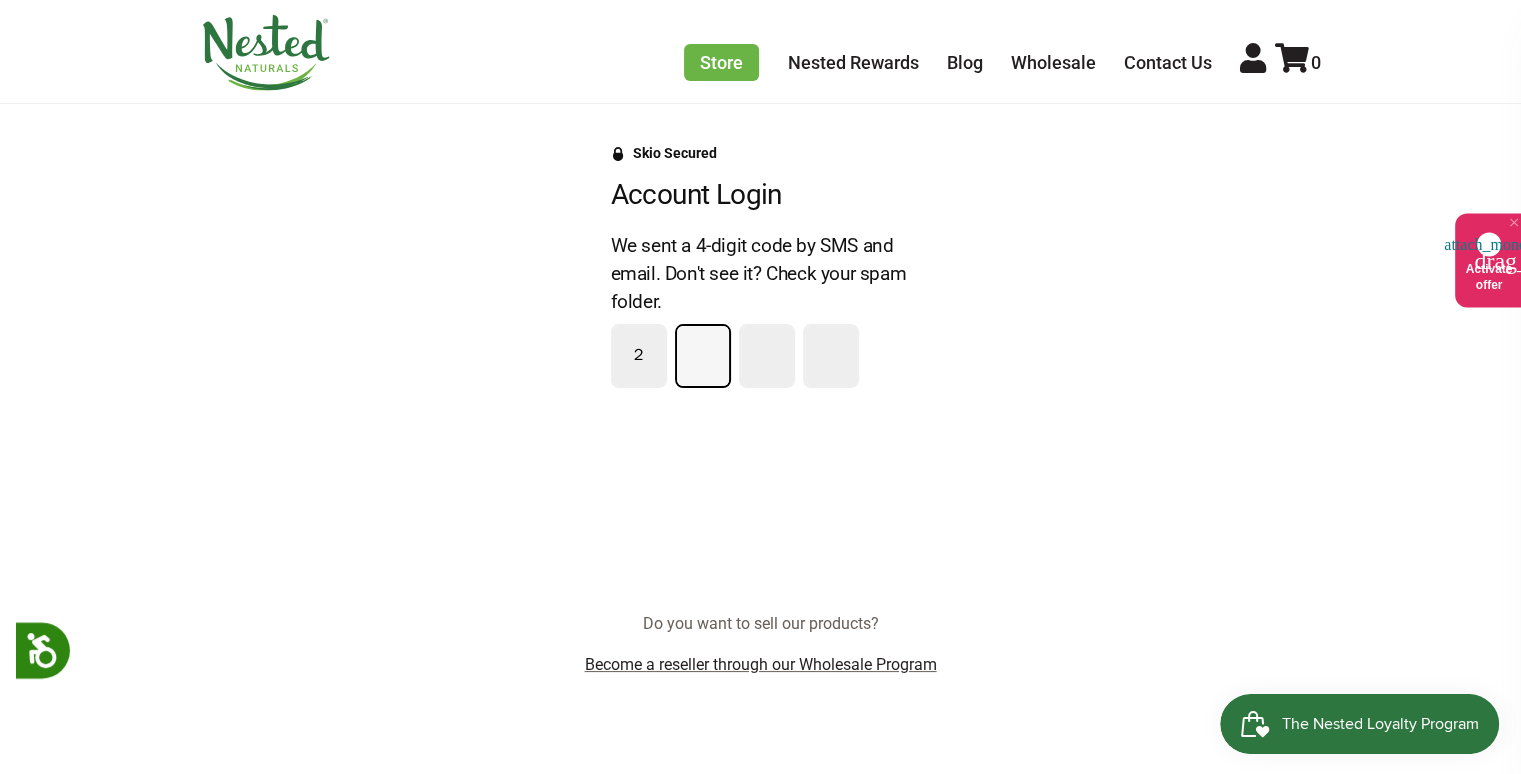 type on "5" 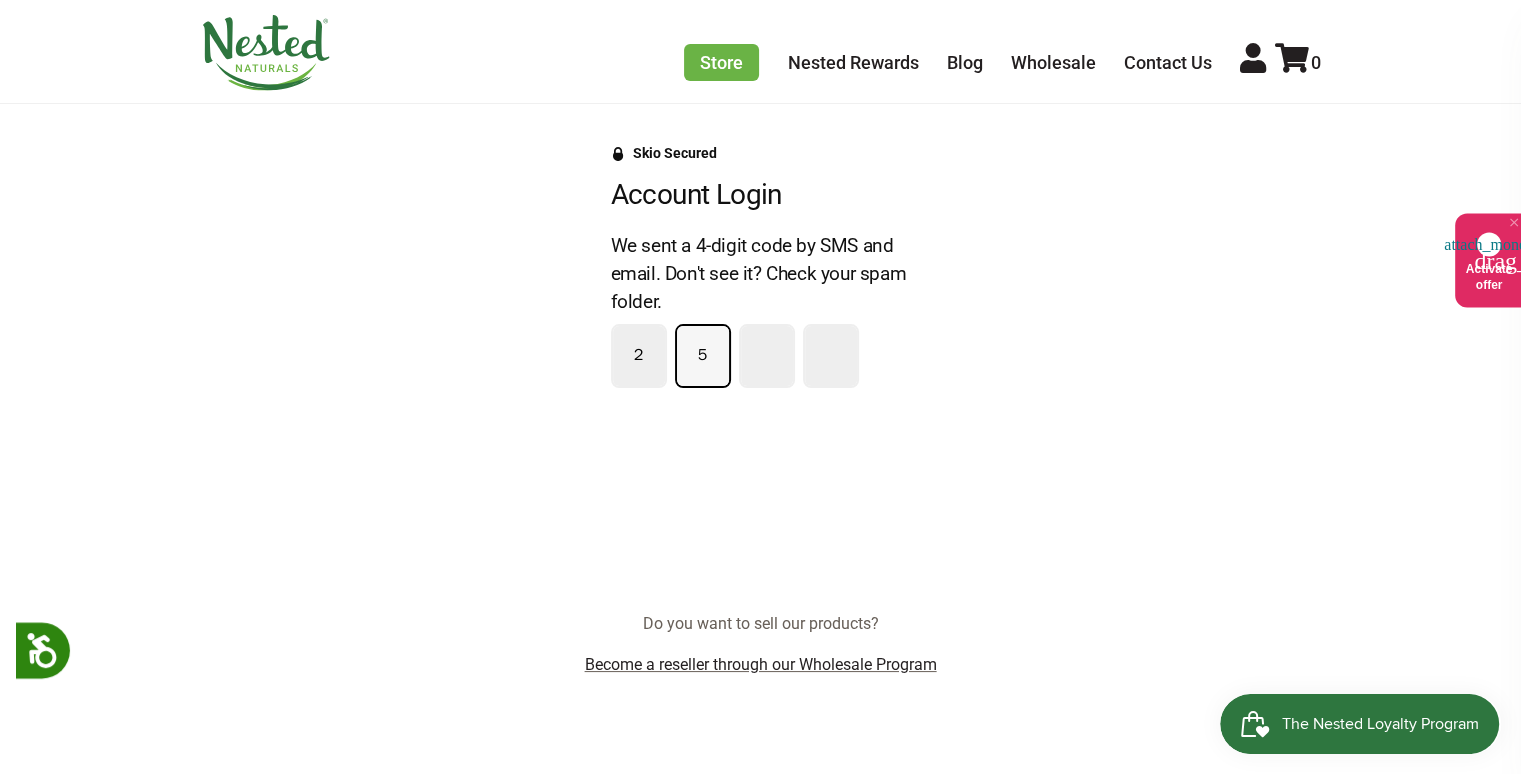 type on "6" 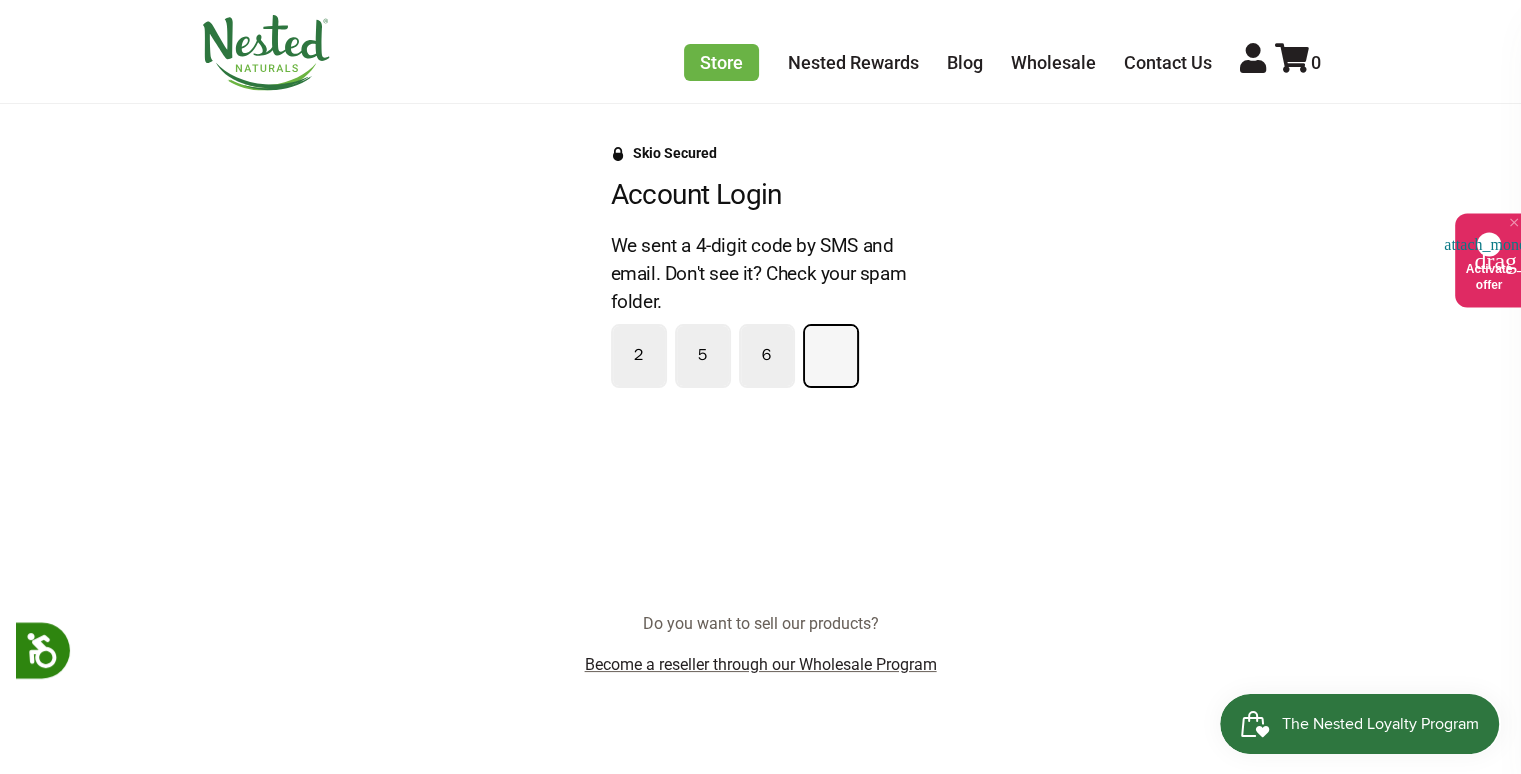 type on "8" 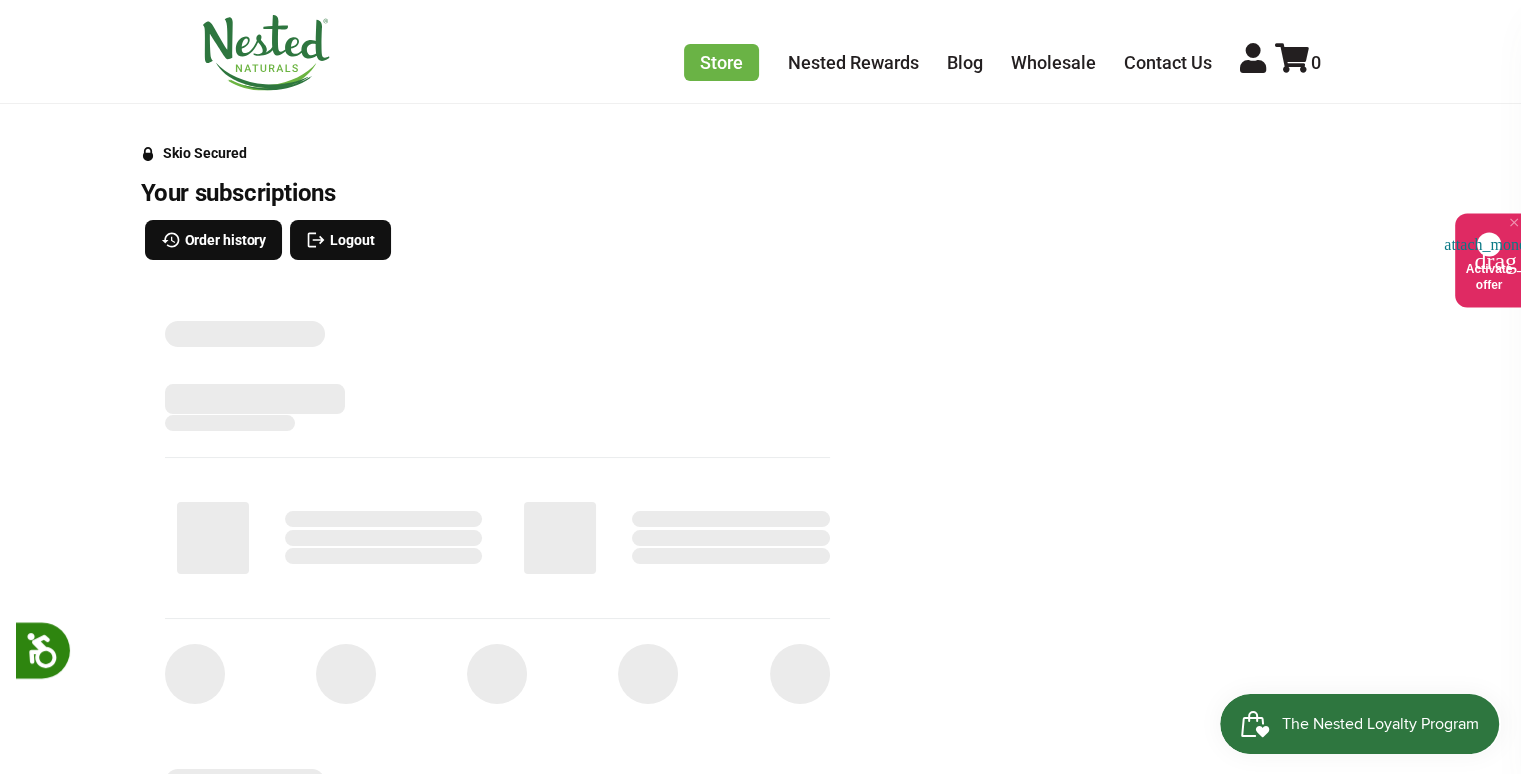 scroll, scrollTop: 0, scrollLeft: 0, axis: both 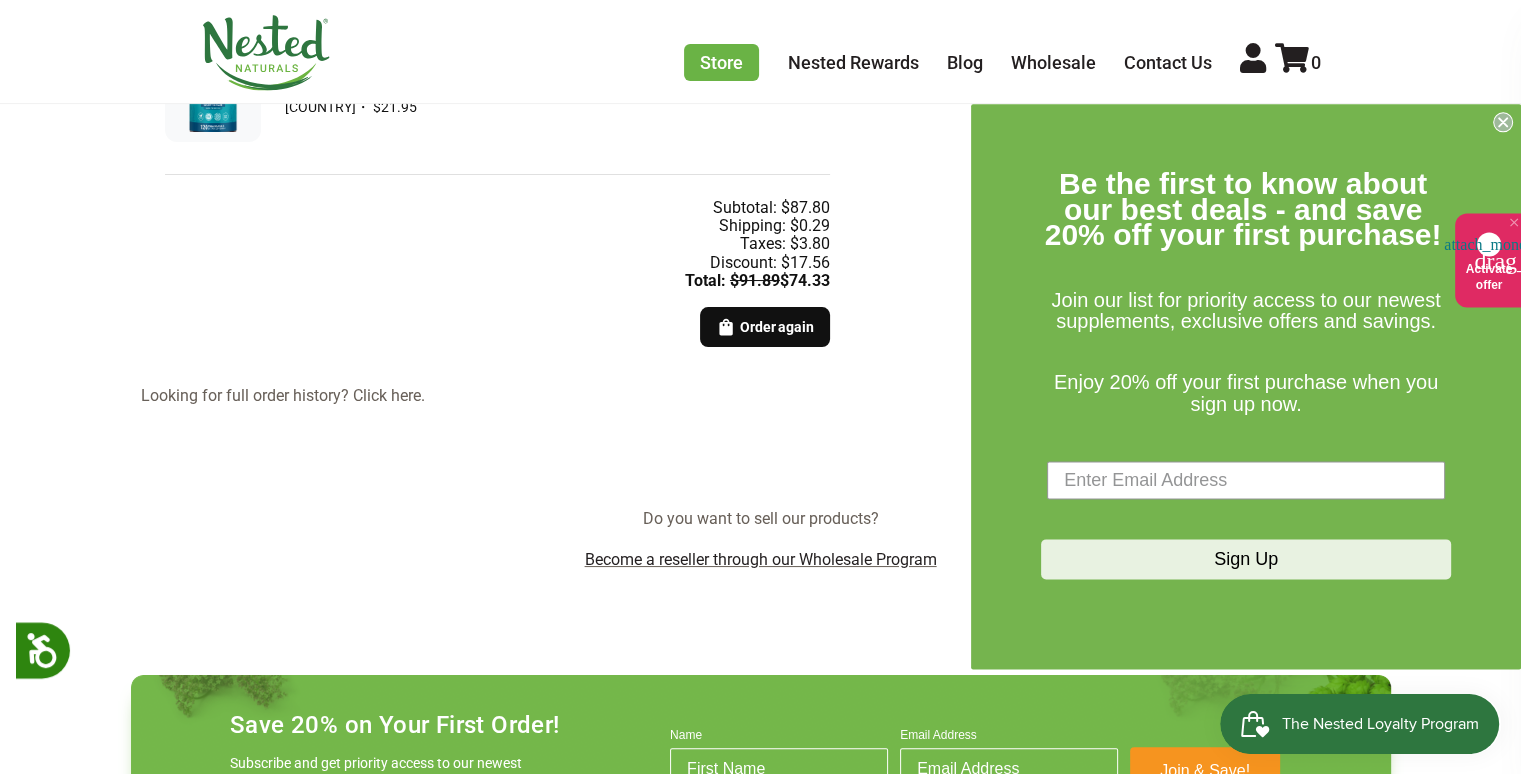 click 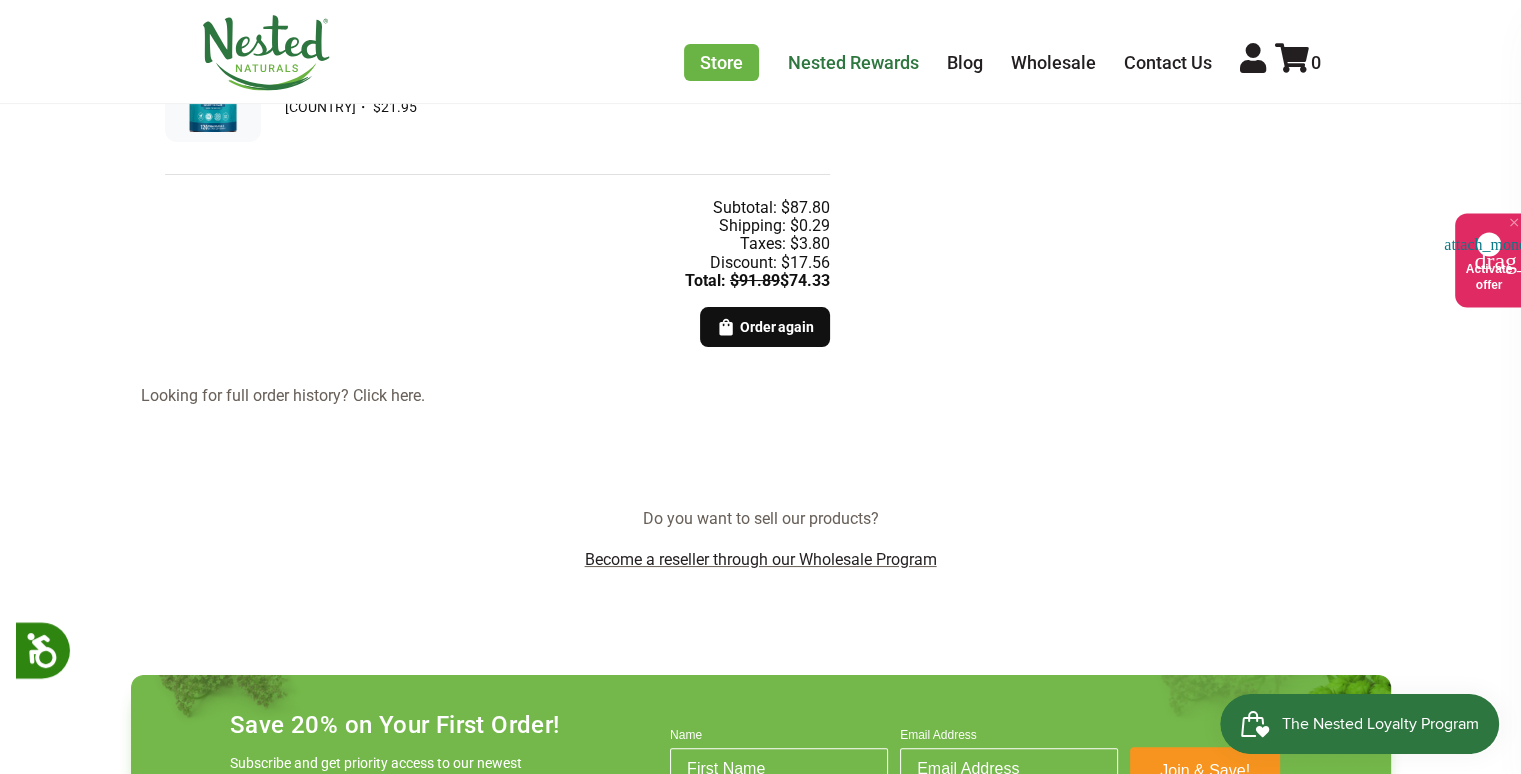 click on "Nested Rewards" at bounding box center (853, 62) 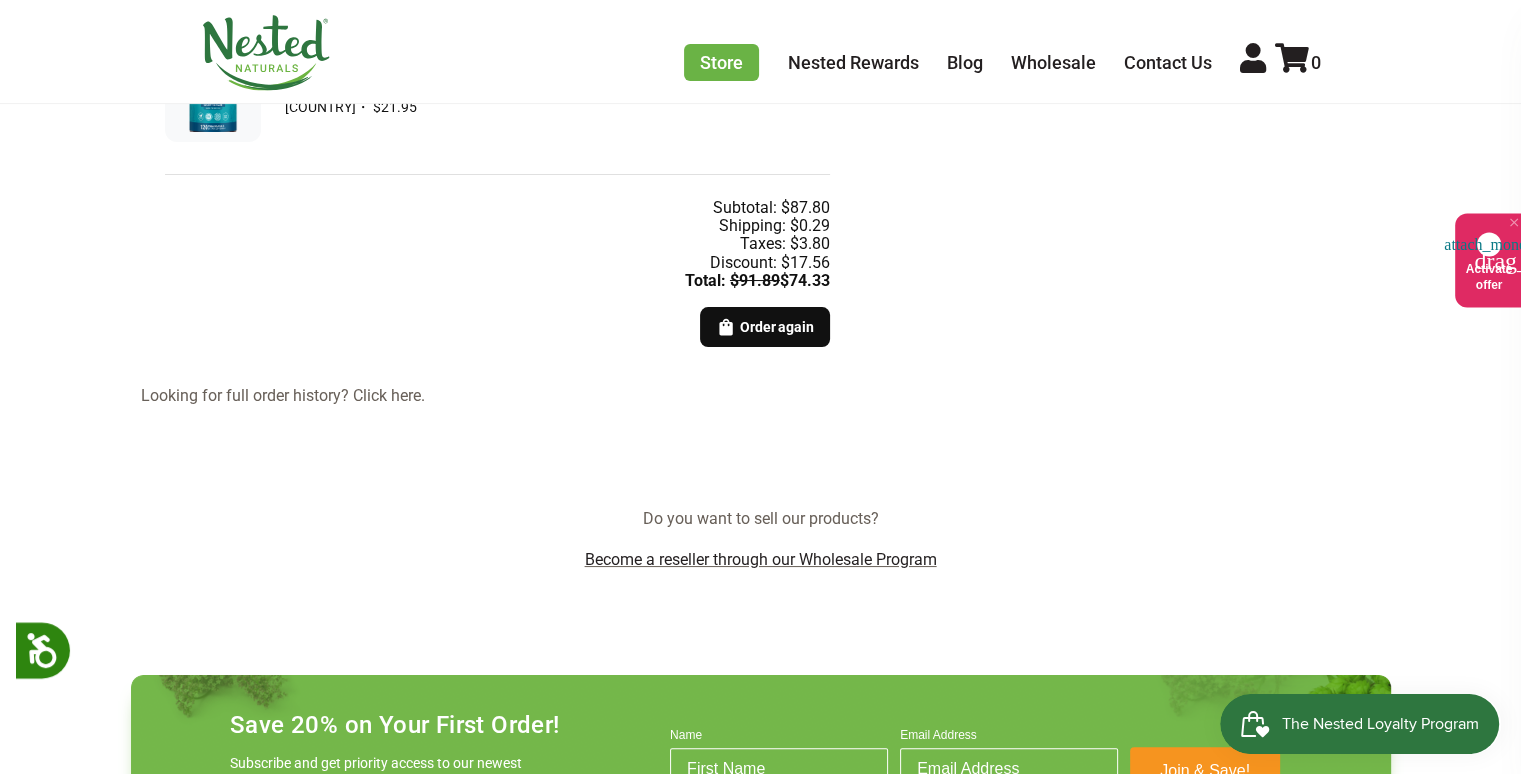 scroll, scrollTop: 400, scrollLeft: 0, axis: vertical 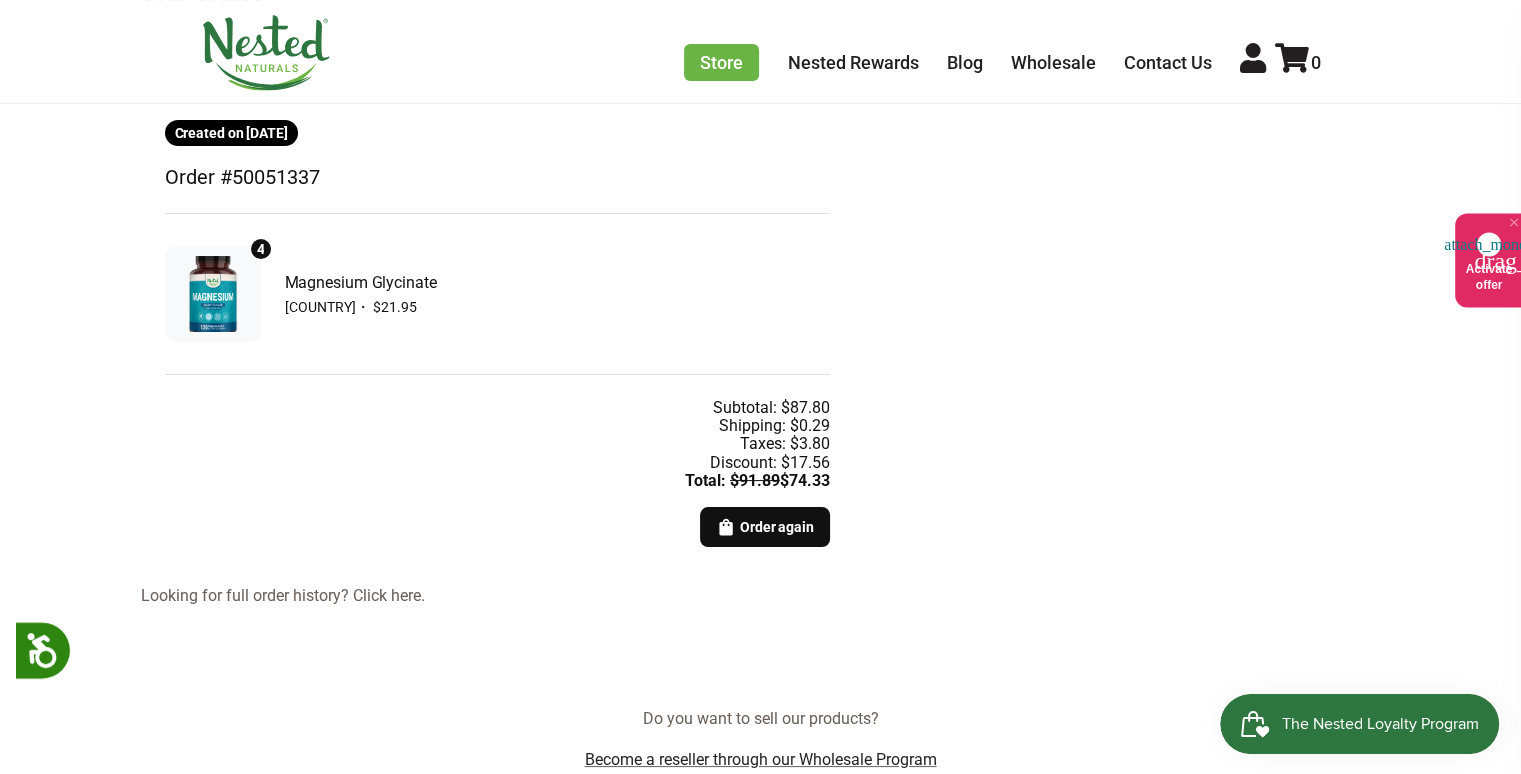 click at bounding box center (213, 294) 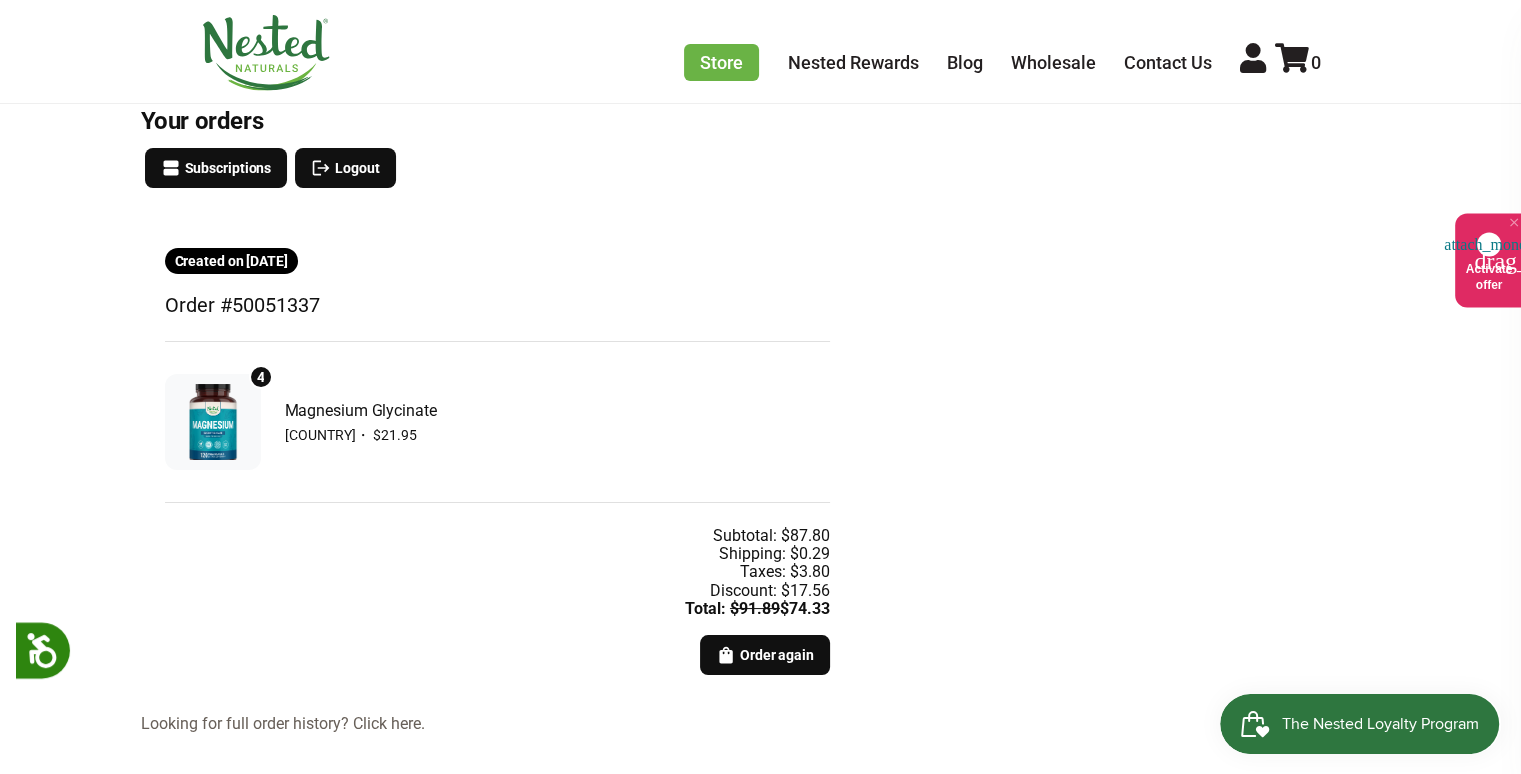 scroll, scrollTop: 0, scrollLeft: 0, axis: both 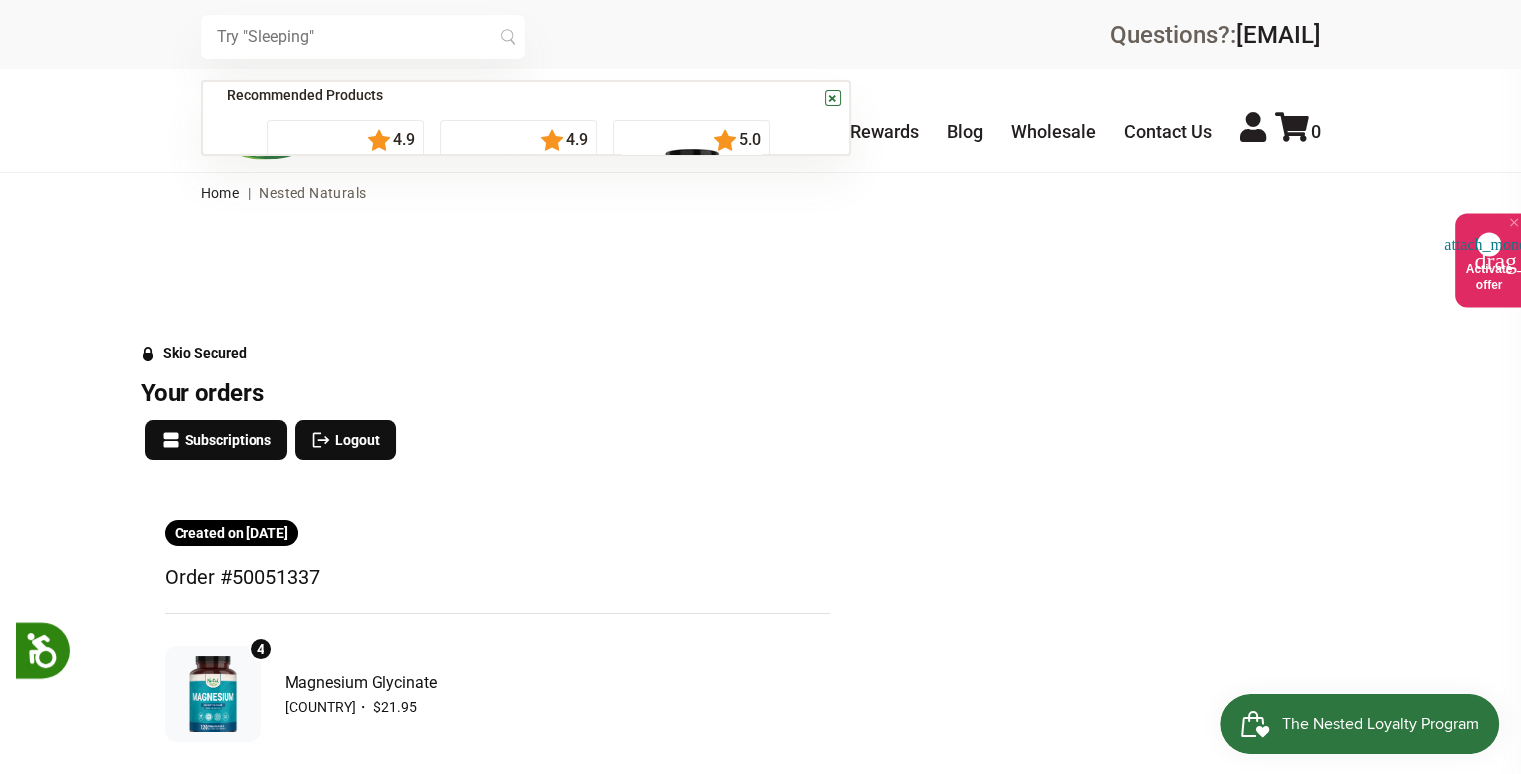 click at bounding box center [363, 37] 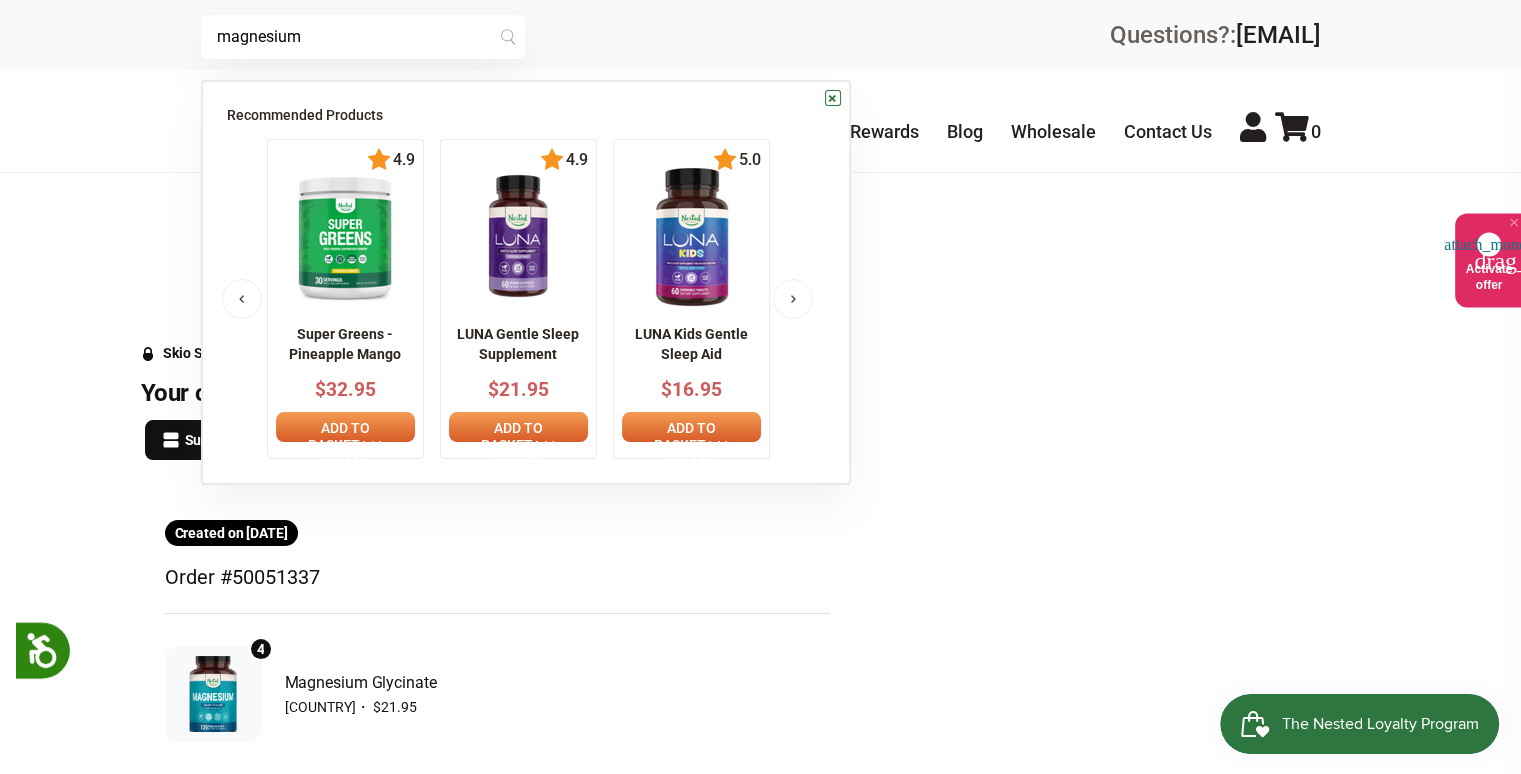 type on "magnesium" 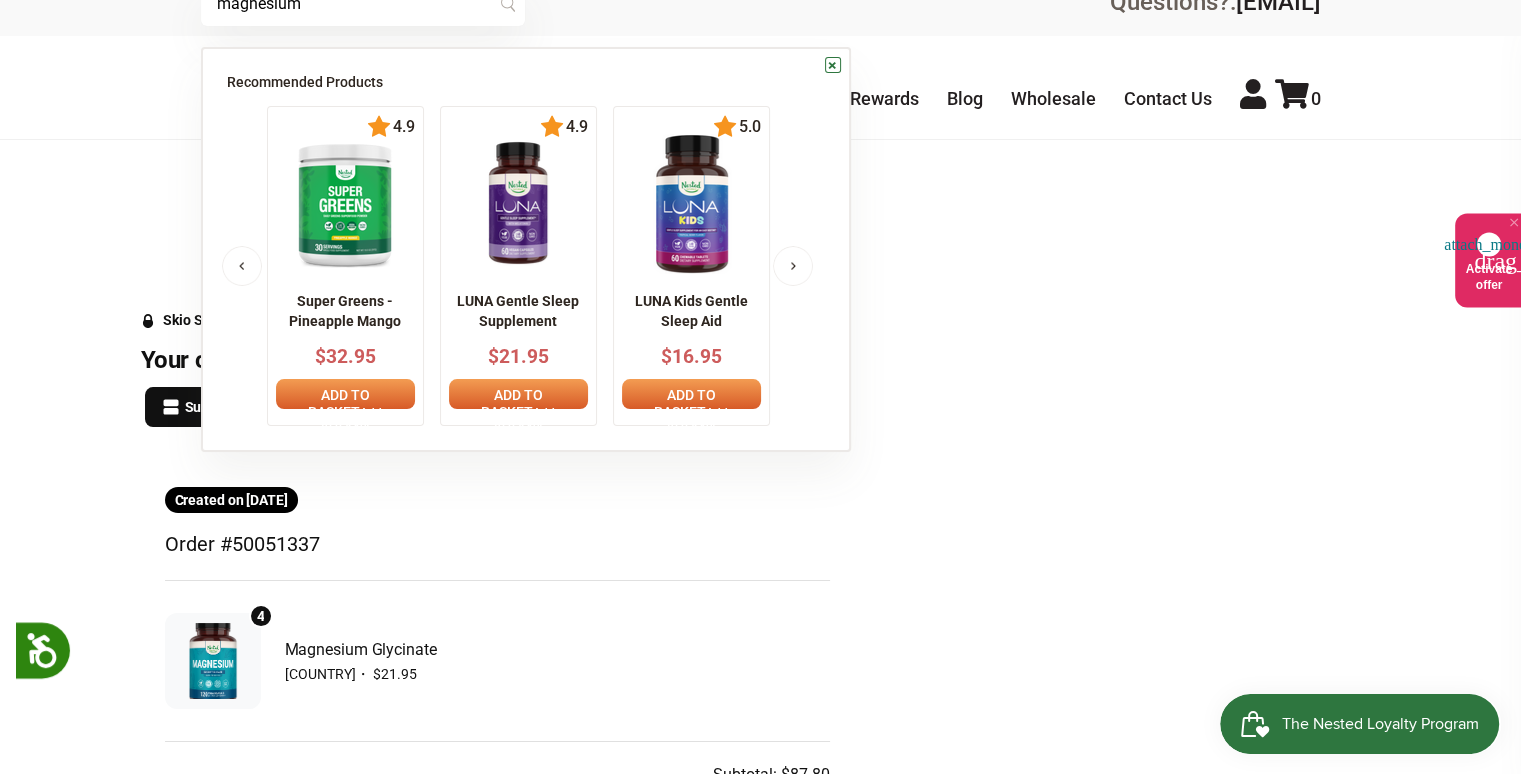 scroll, scrollTop: 0, scrollLeft: 0, axis: both 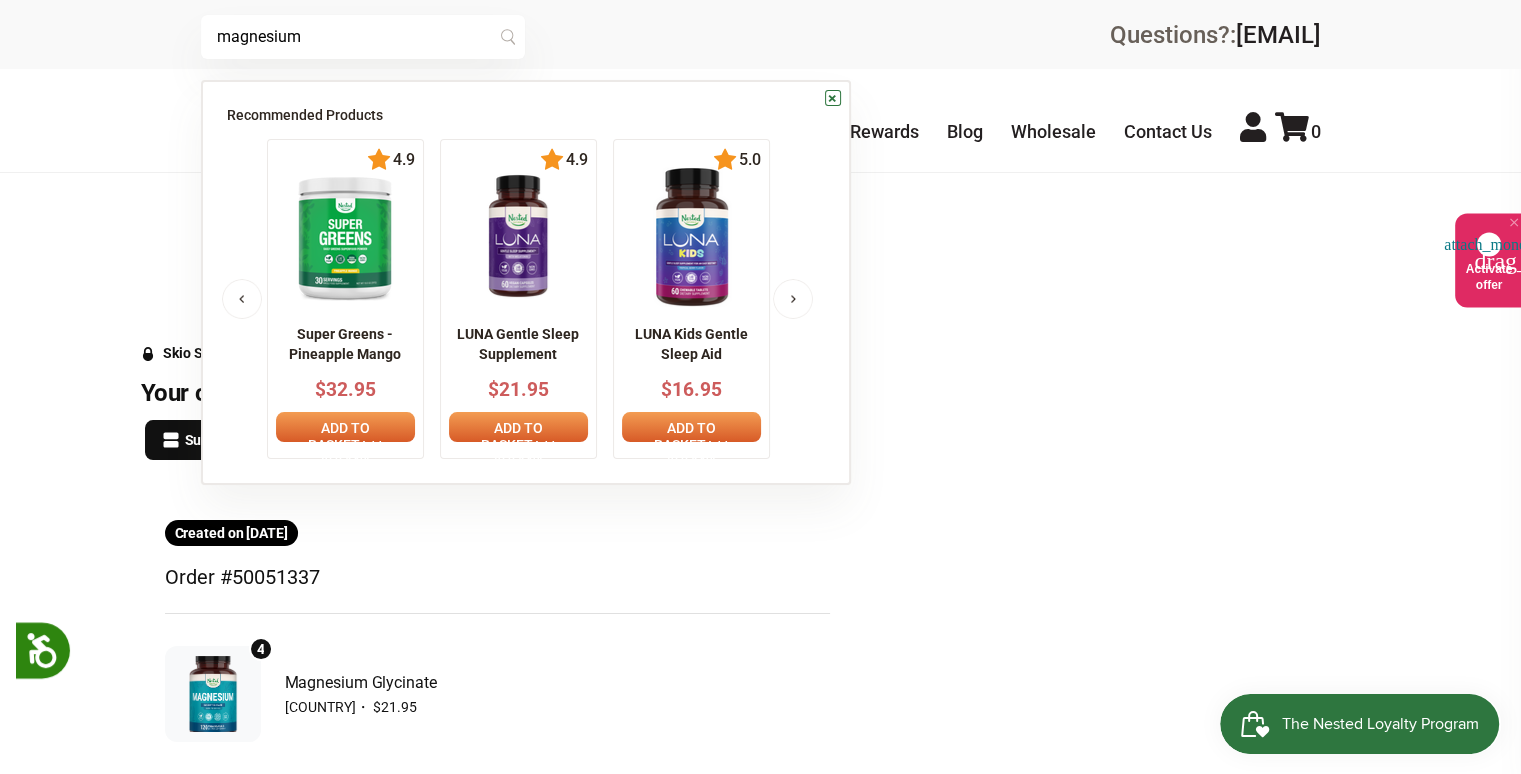 click on "magnesium" at bounding box center (363, 37) 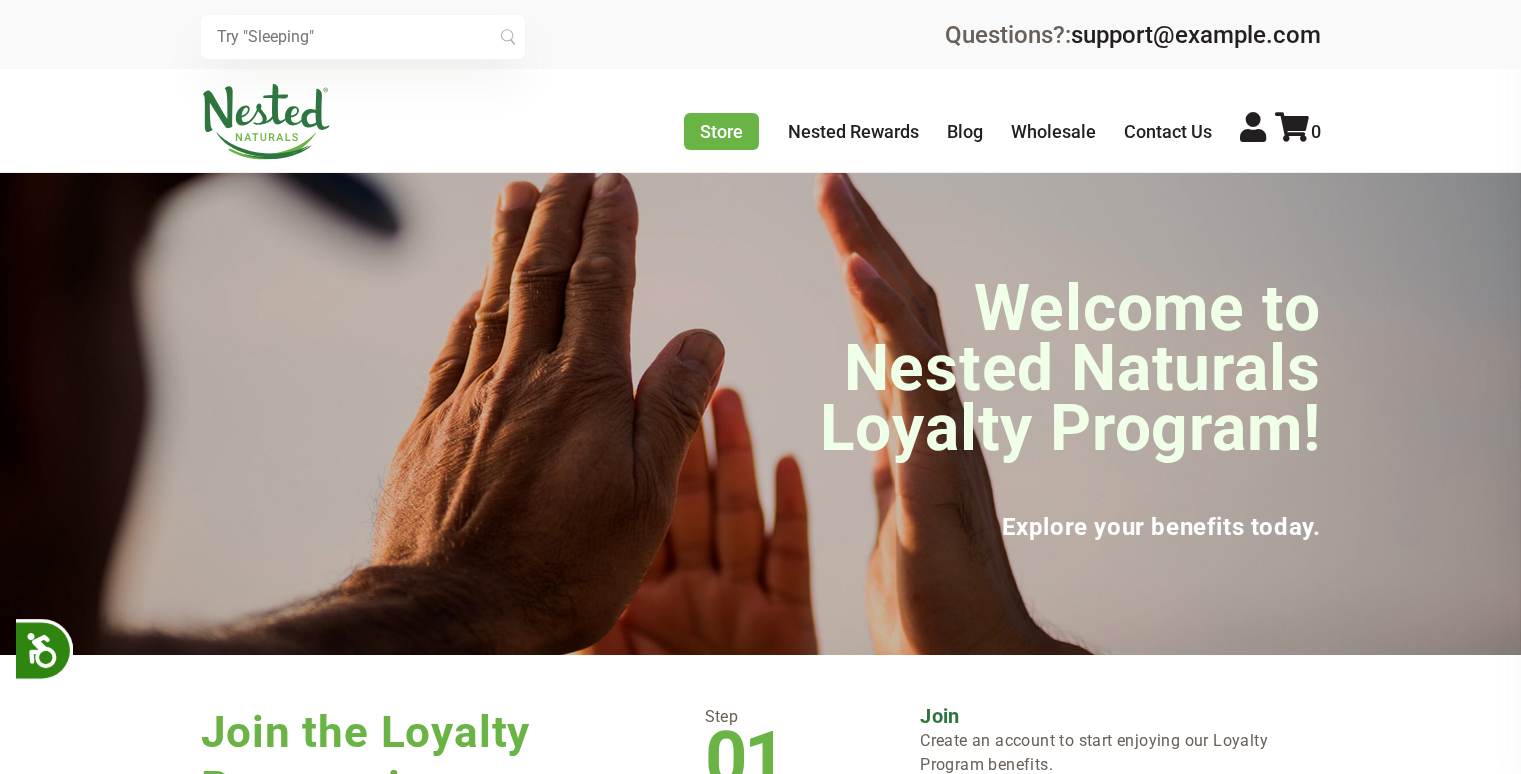 scroll, scrollTop: 500, scrollLeft: 0, axis: vertical 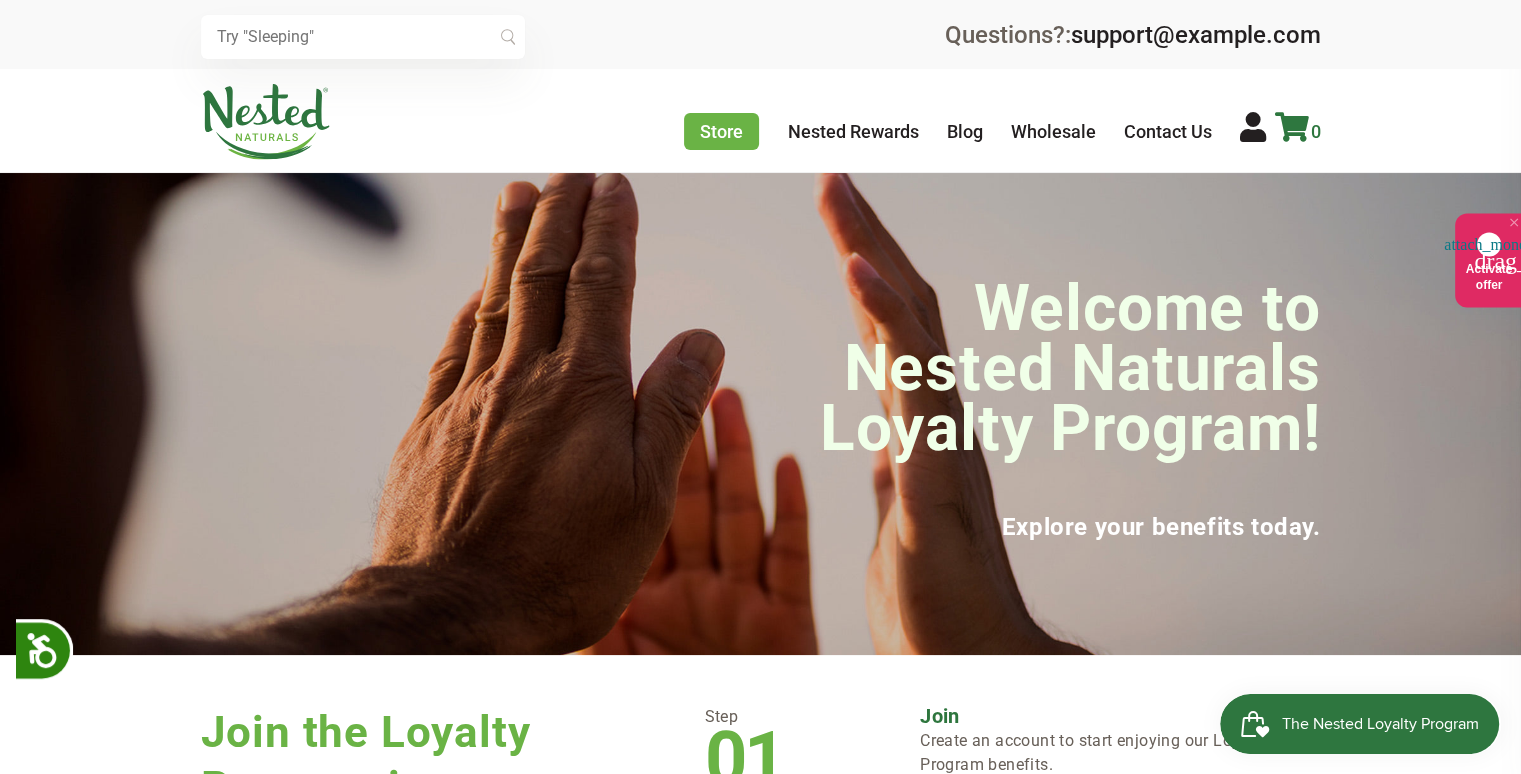 click at bounding box center [1292, 127] 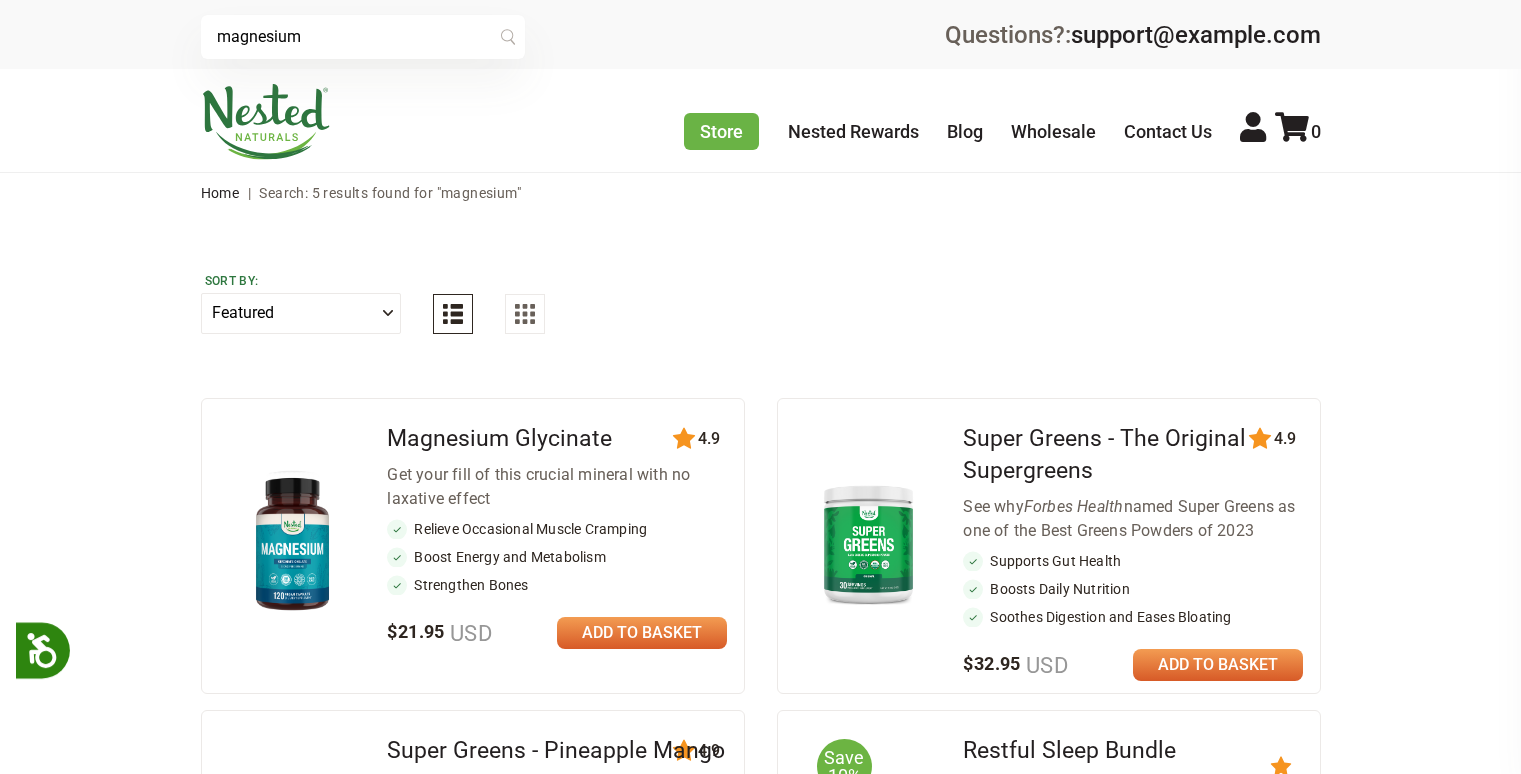 scroll, scrollTop: 0, scrollLeft: 0, axis: both 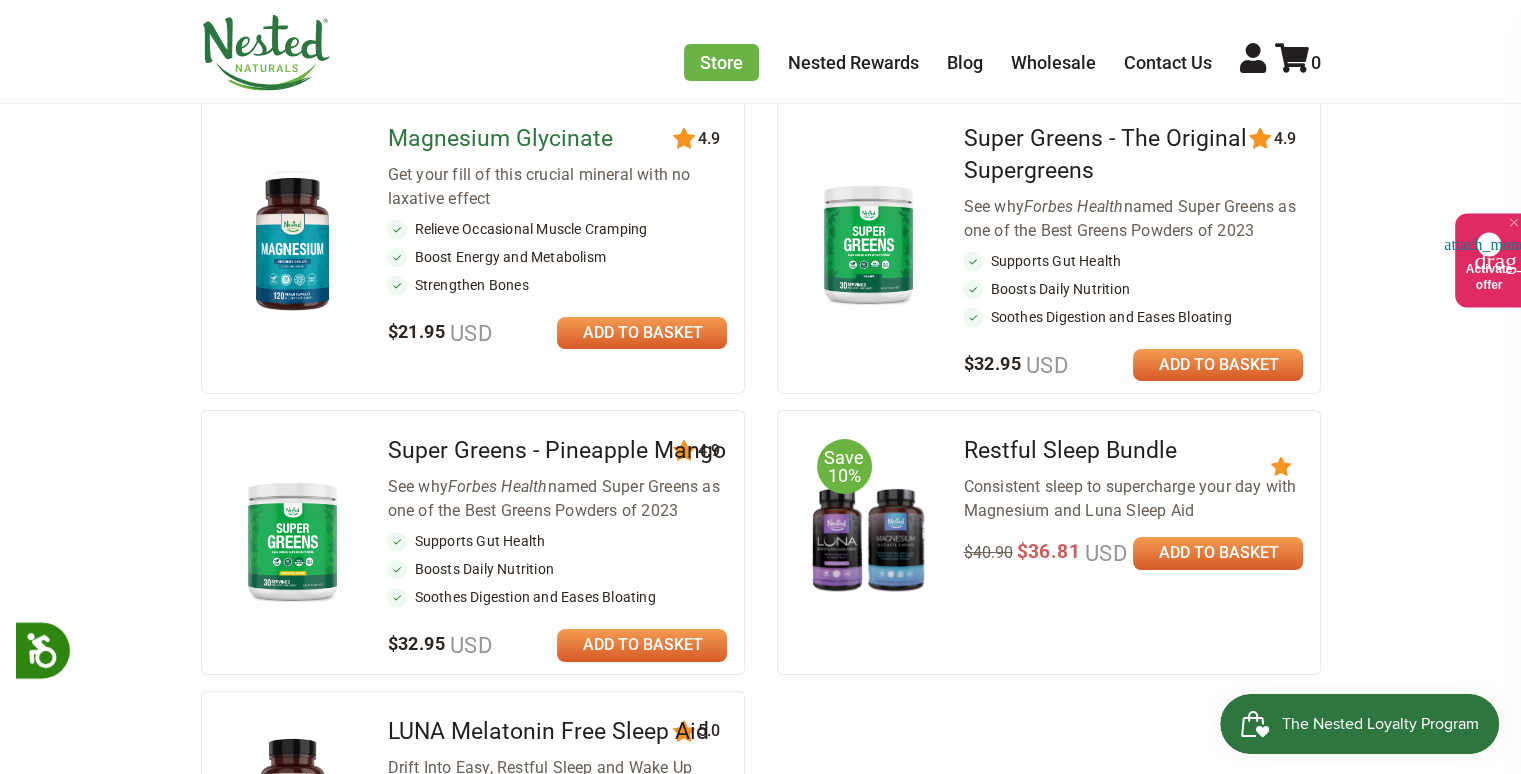 click on "Magnesium Glycinate" at bounding box center (499, 138) 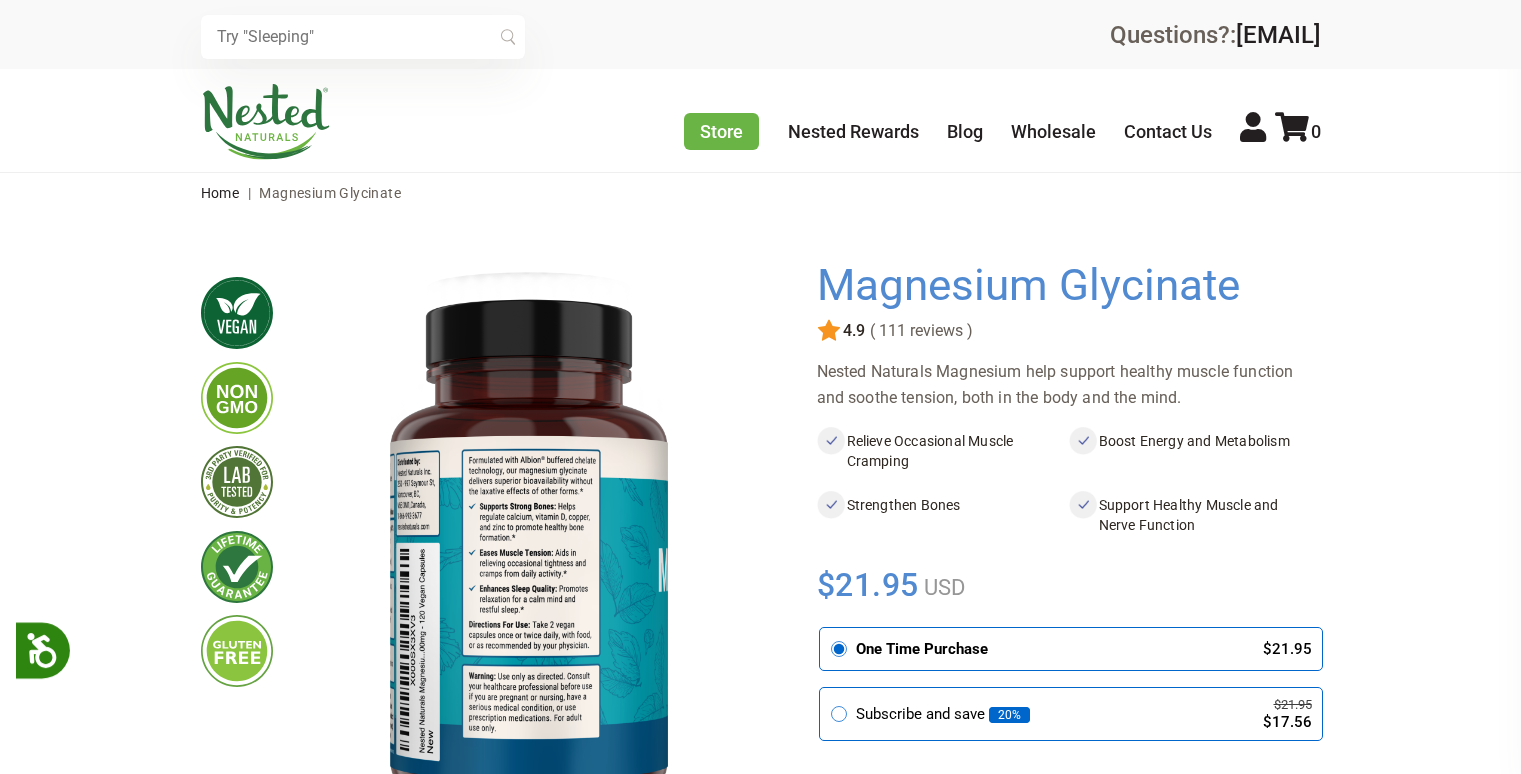 scroll, scrollTop: 0, scrollLeft: 0, axis: both 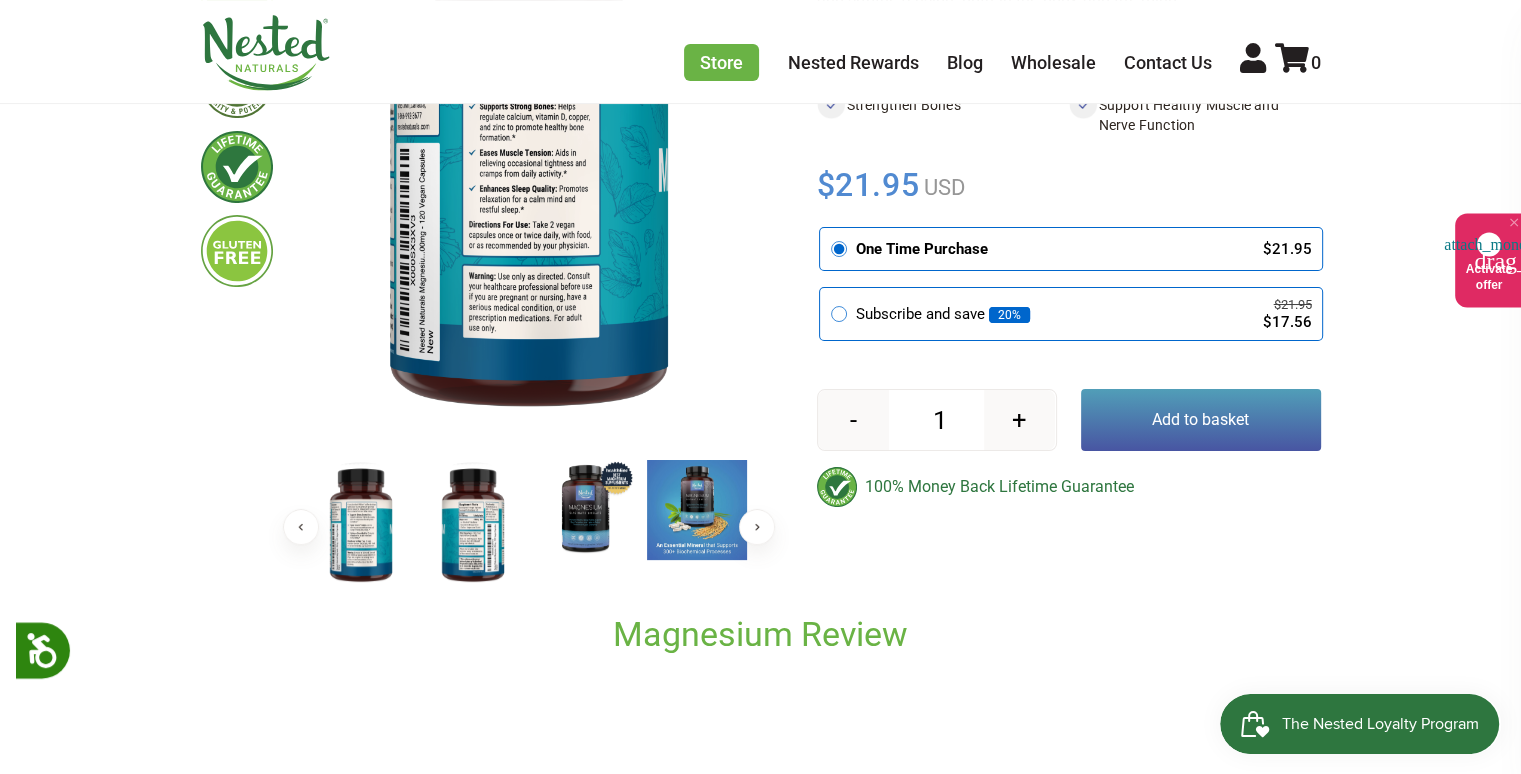 click at bounding box center [585, 510] 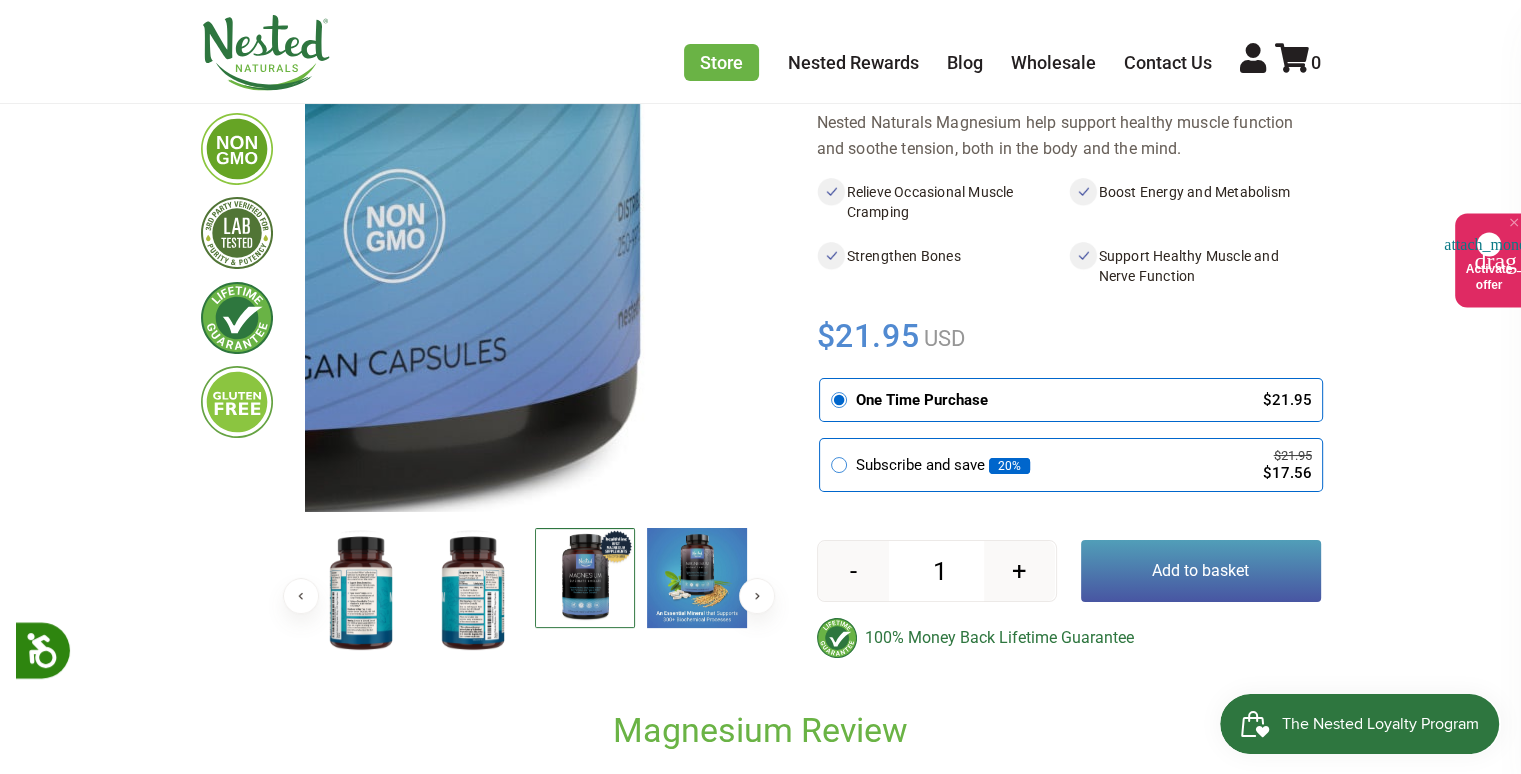 scroll, scrollTop: 200, scrollLeft: 0, axis: vertical 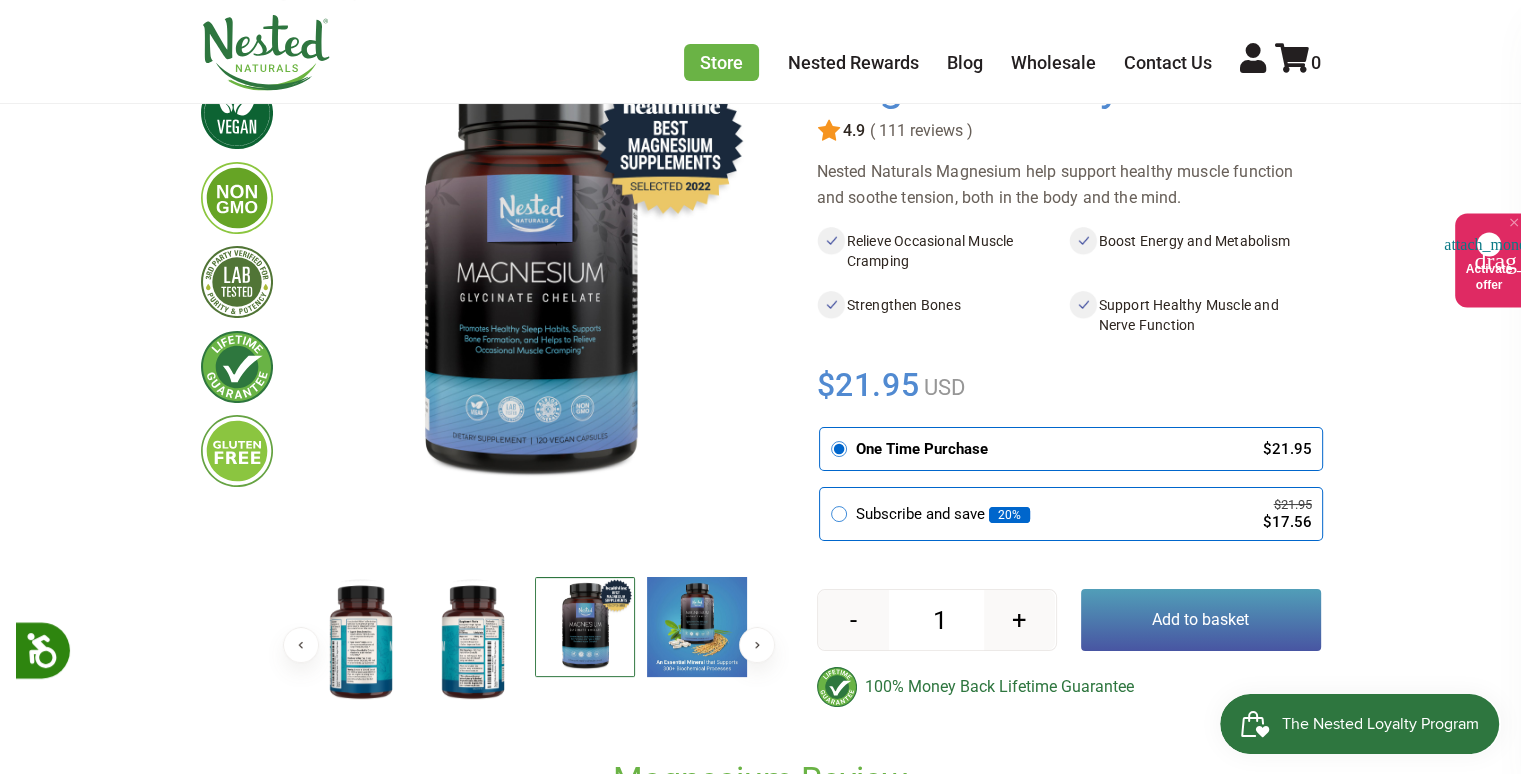 click on "+" at bounding box center (1019, 620) 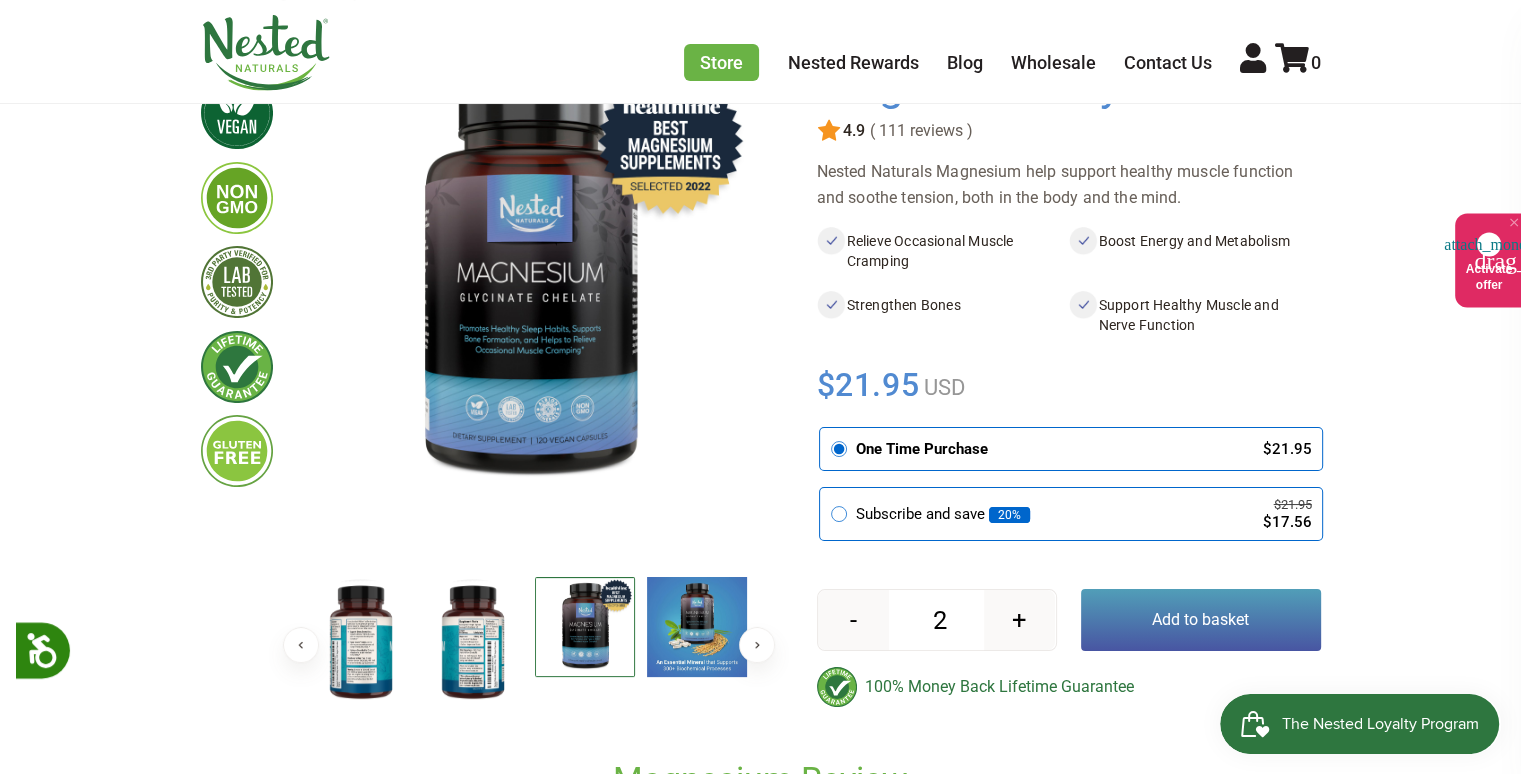 click on "+" at bounding box center (1019, 620) 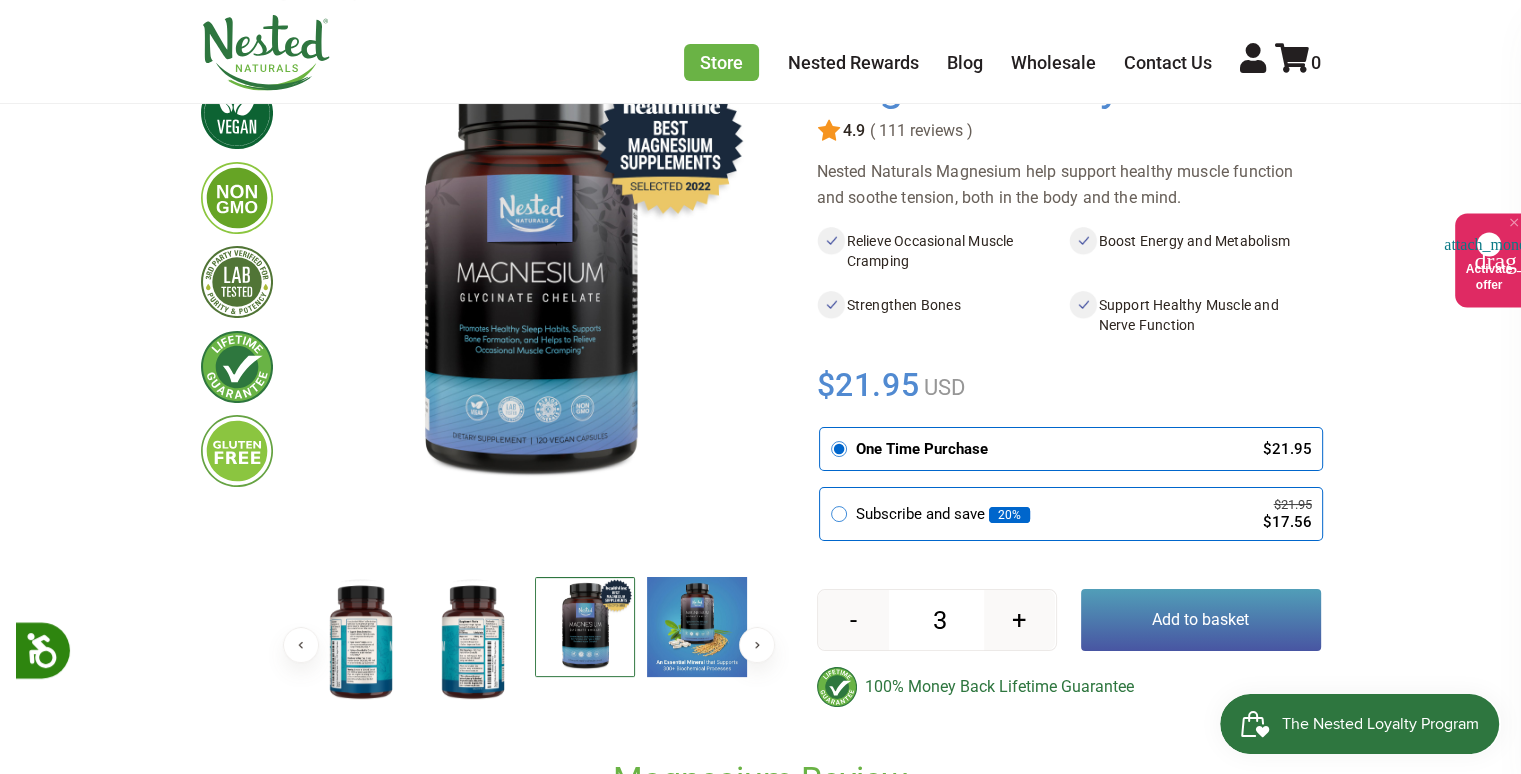 click on "+" at bounding box center (1019, 620) 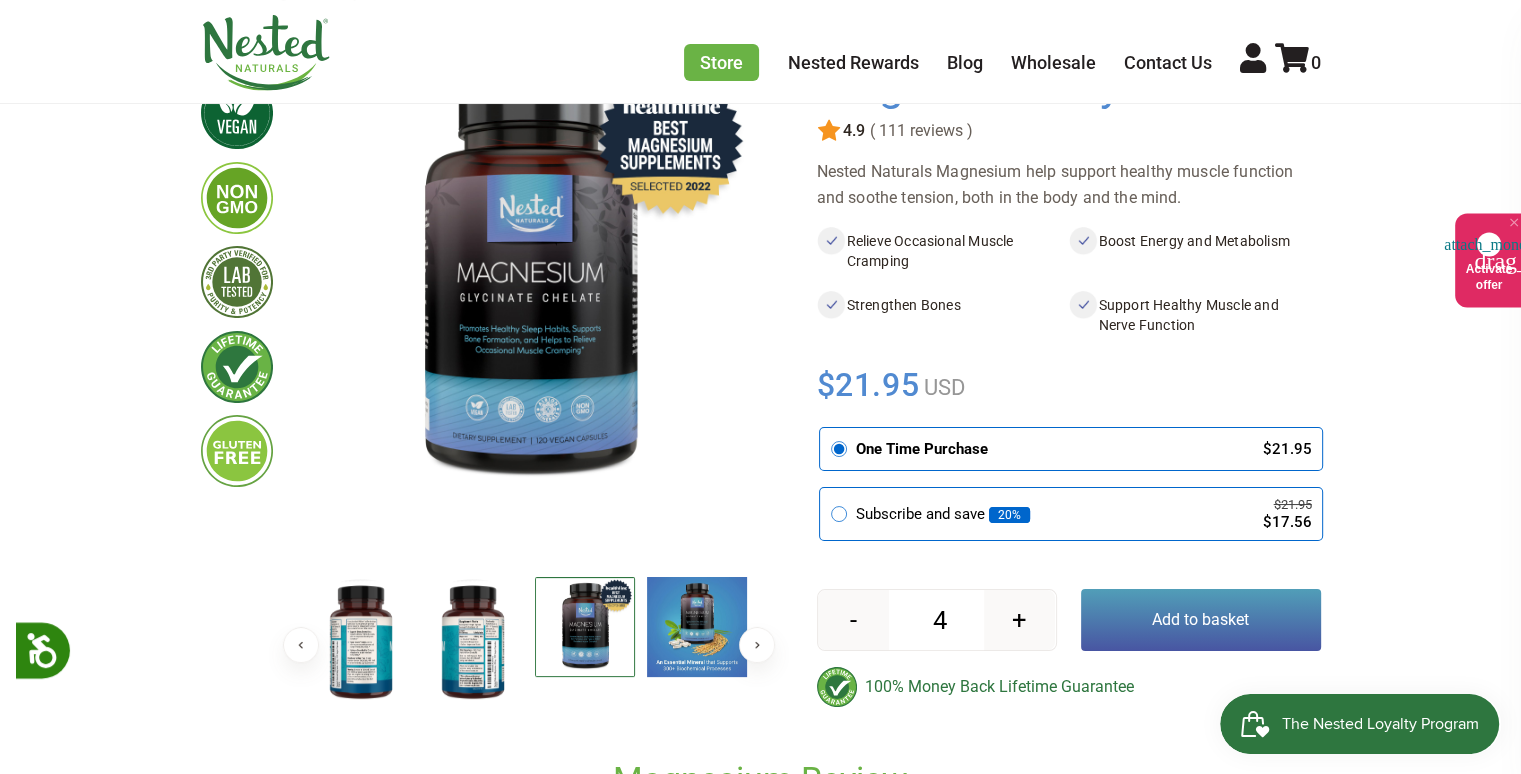 click on "Add to basket" at bounding box center [1201, 620] 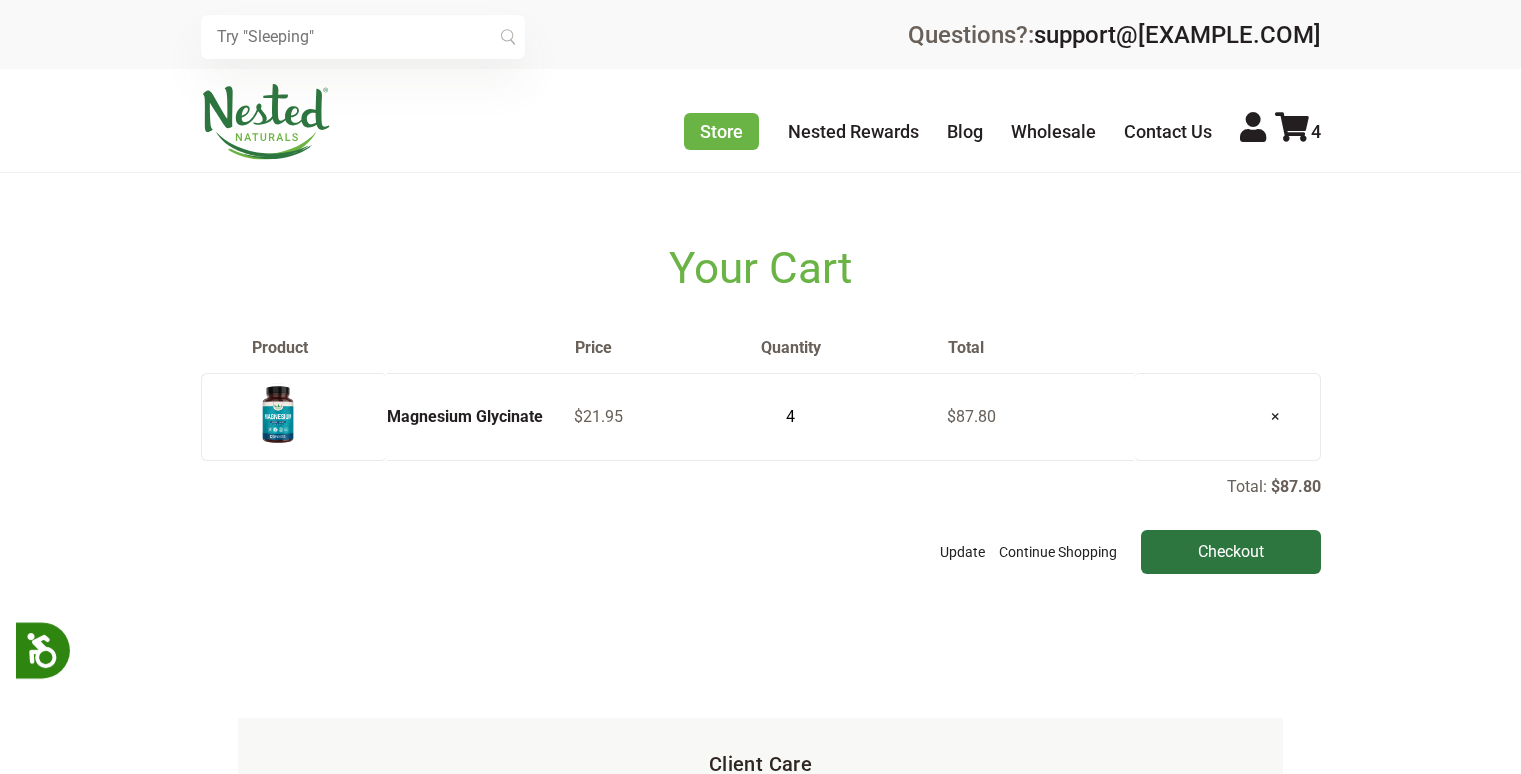 scroll, scrollTop: 0, scrollLeft: 0, axis: both 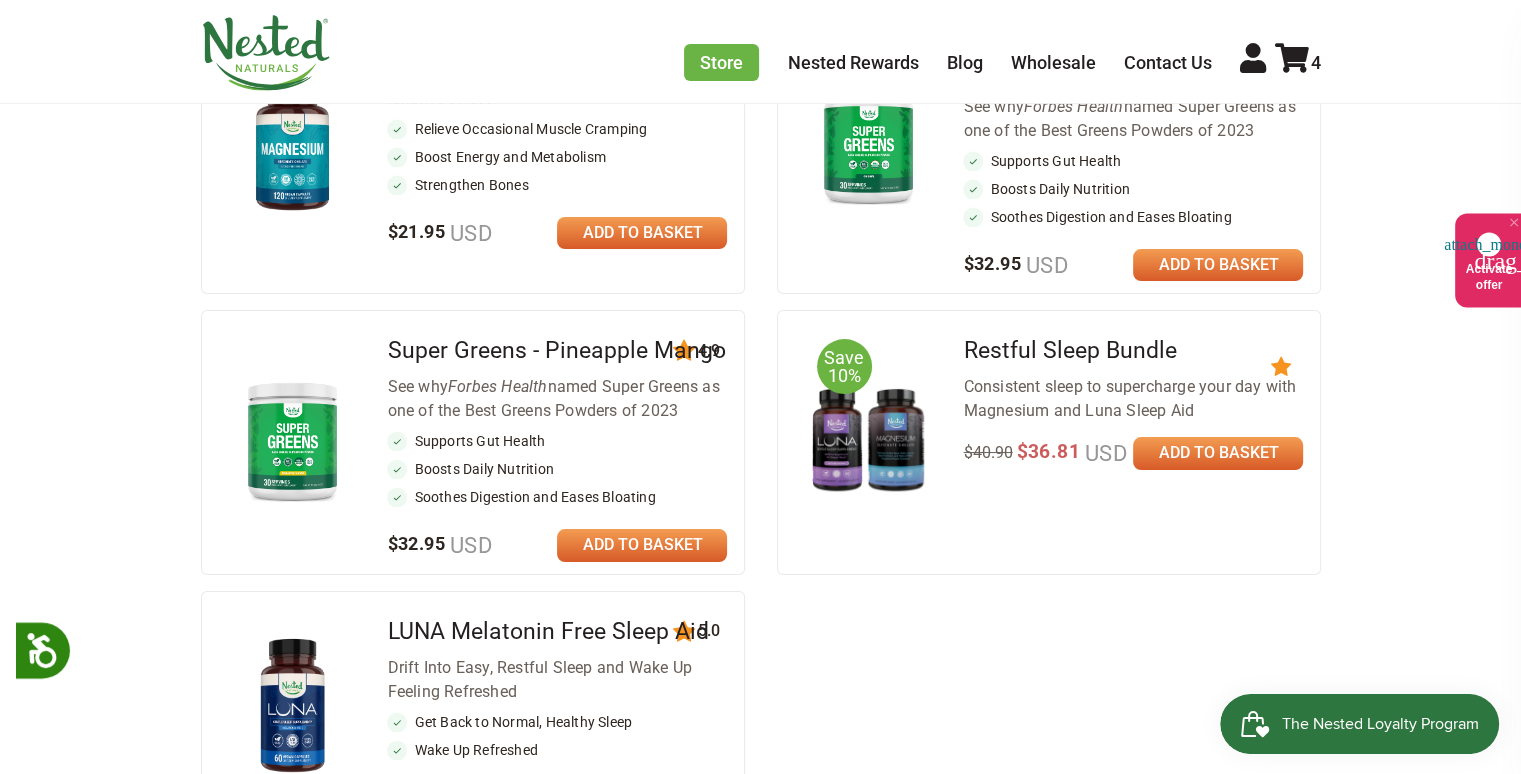 click at bounding box center [292, 144] 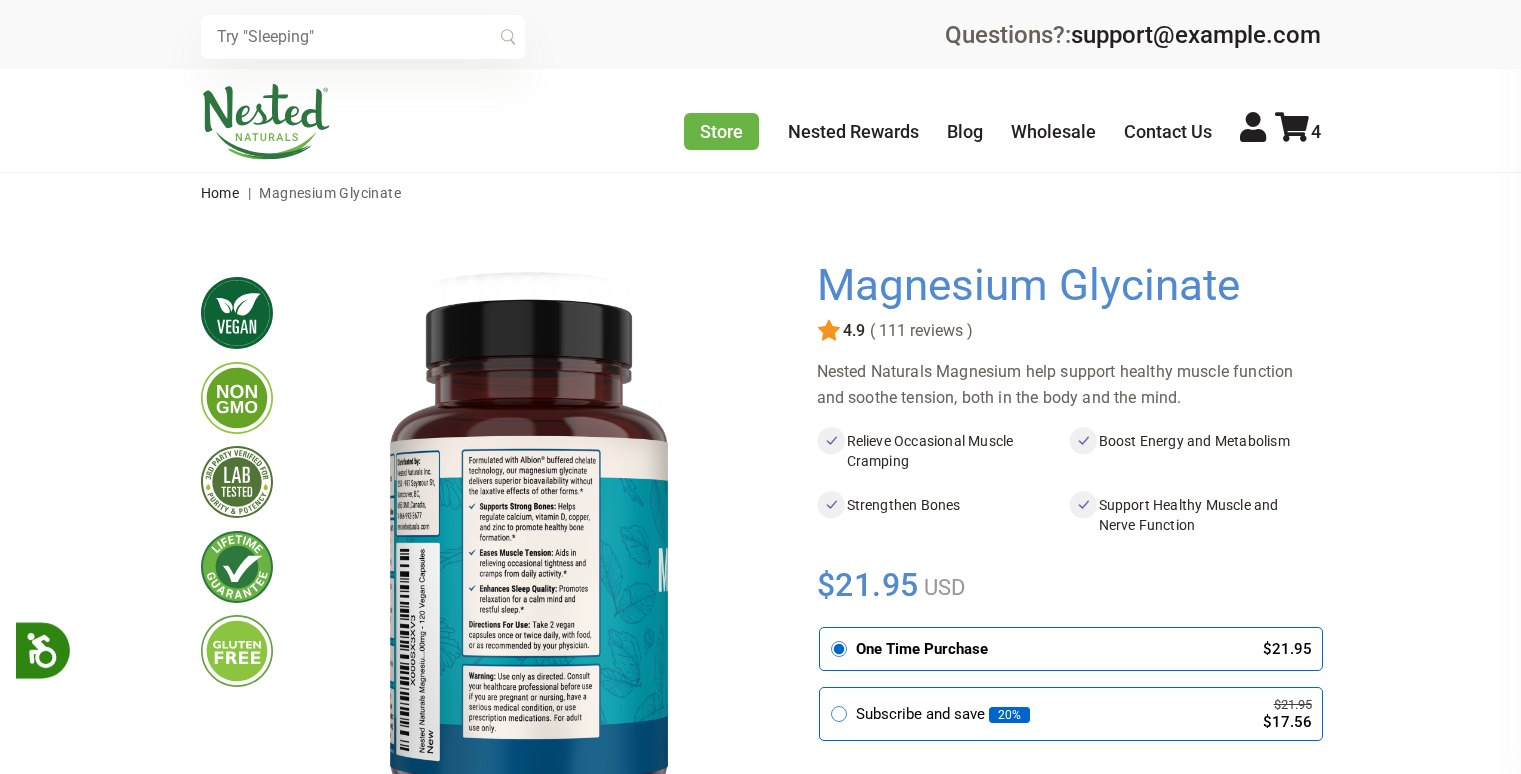 scroll, scrollTop: 0, scrollLeft: 0, axis: both 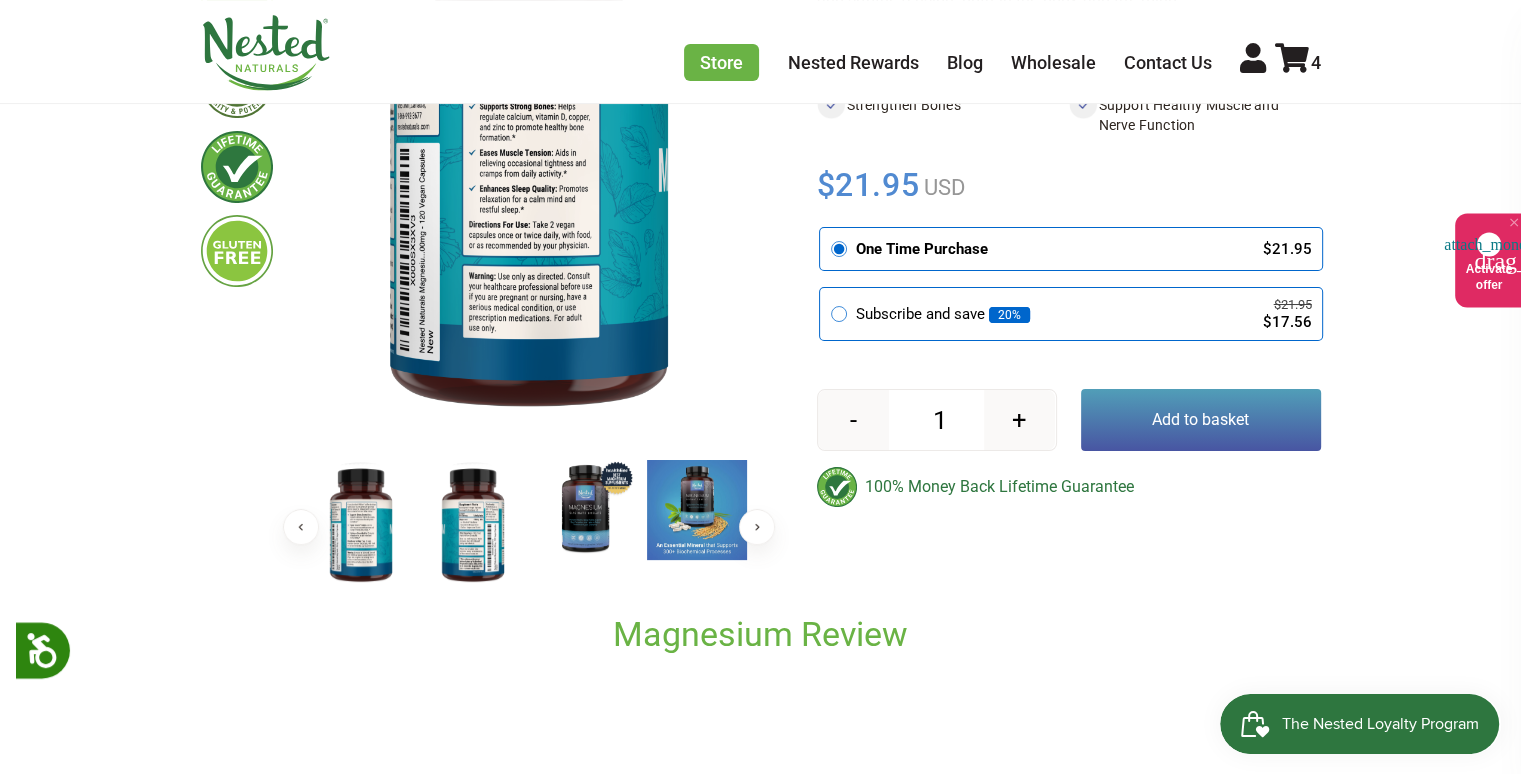 click at bounding box center (585, 510) 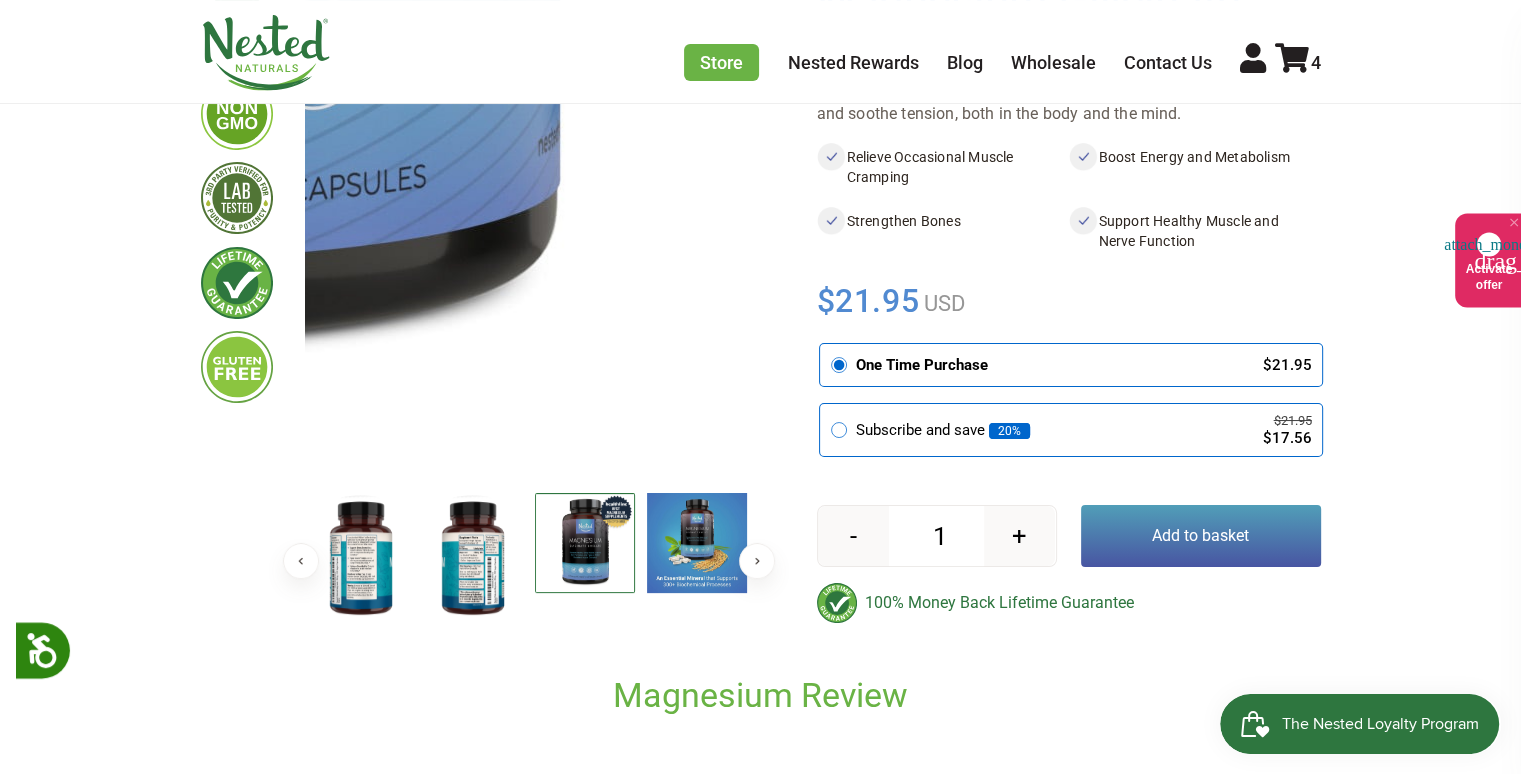 scroll, scrollTop: 200, scrollLeft: 0, axis: vertical 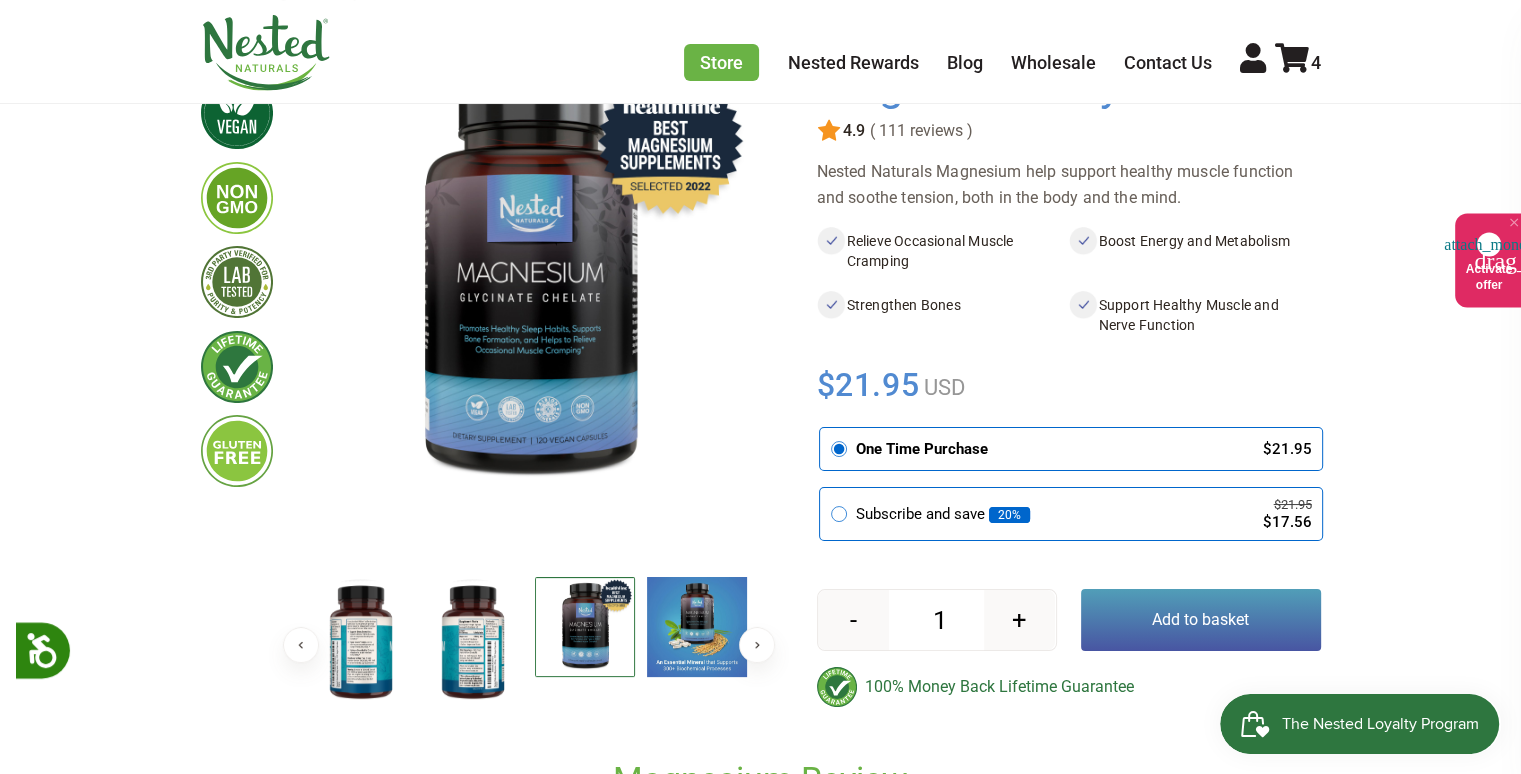 click at bounding box center (473, 642) 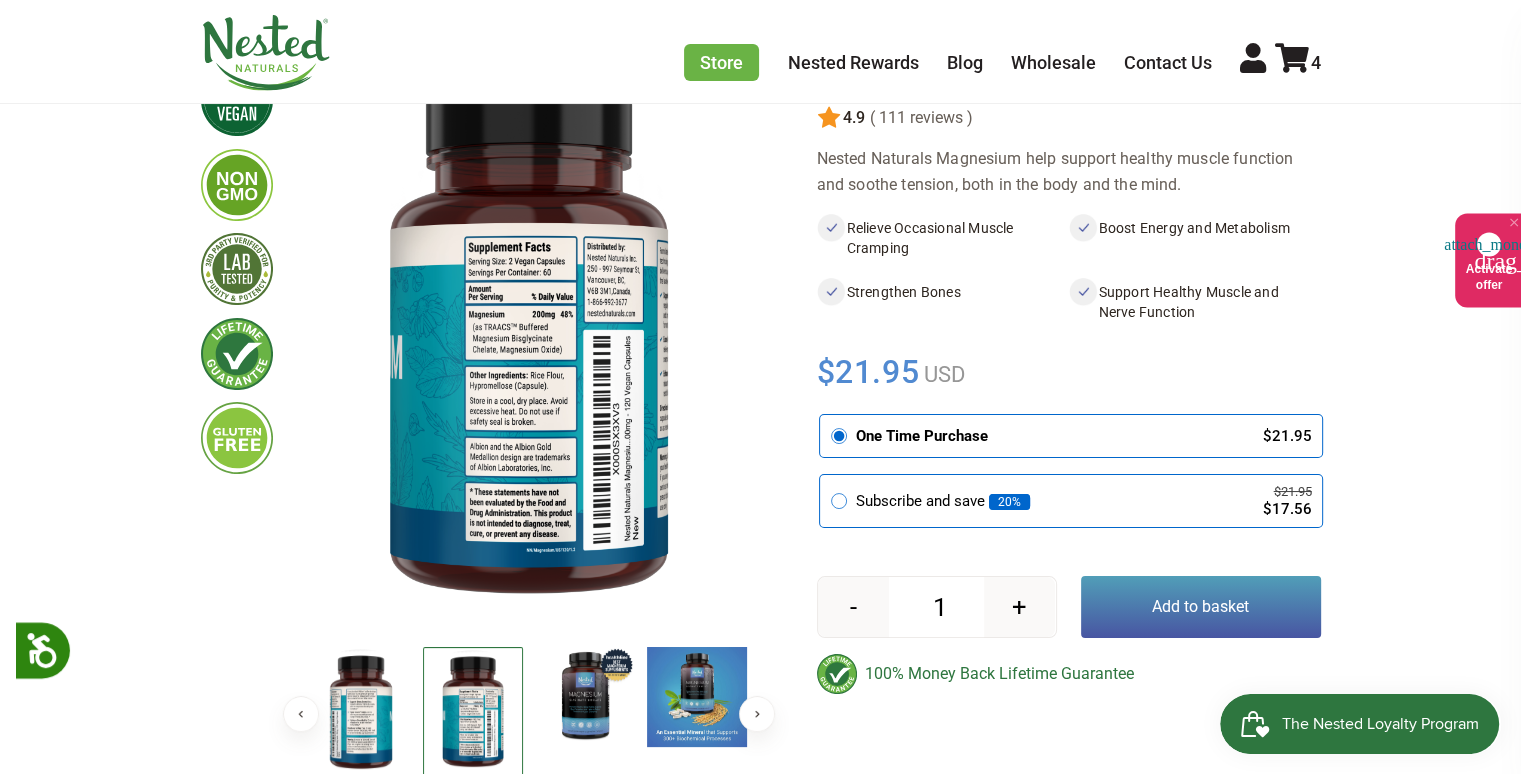 scroll, scrollTop: 400, scrollLeft: 0, axis: vertical 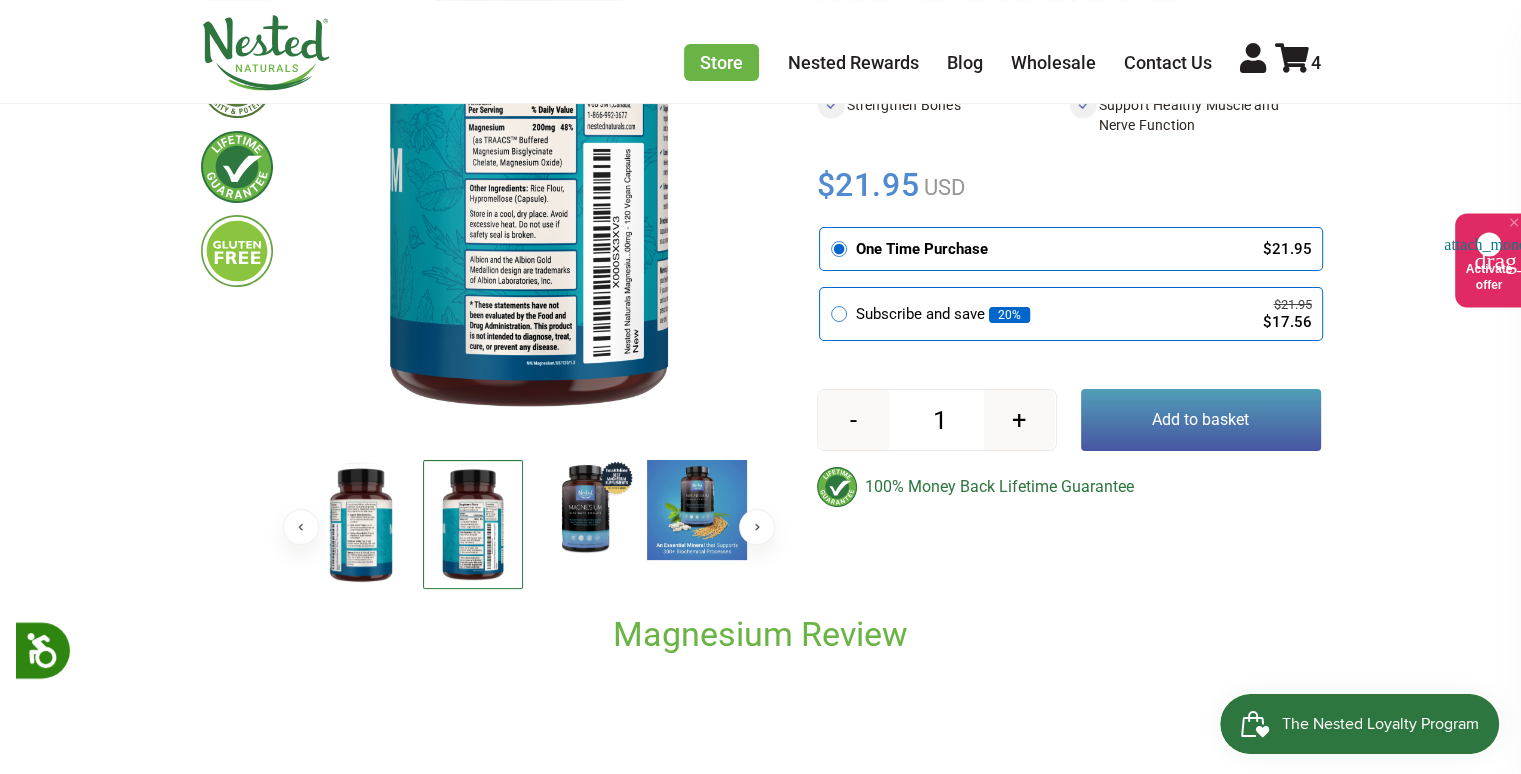 click at bounding box center [361, 525] 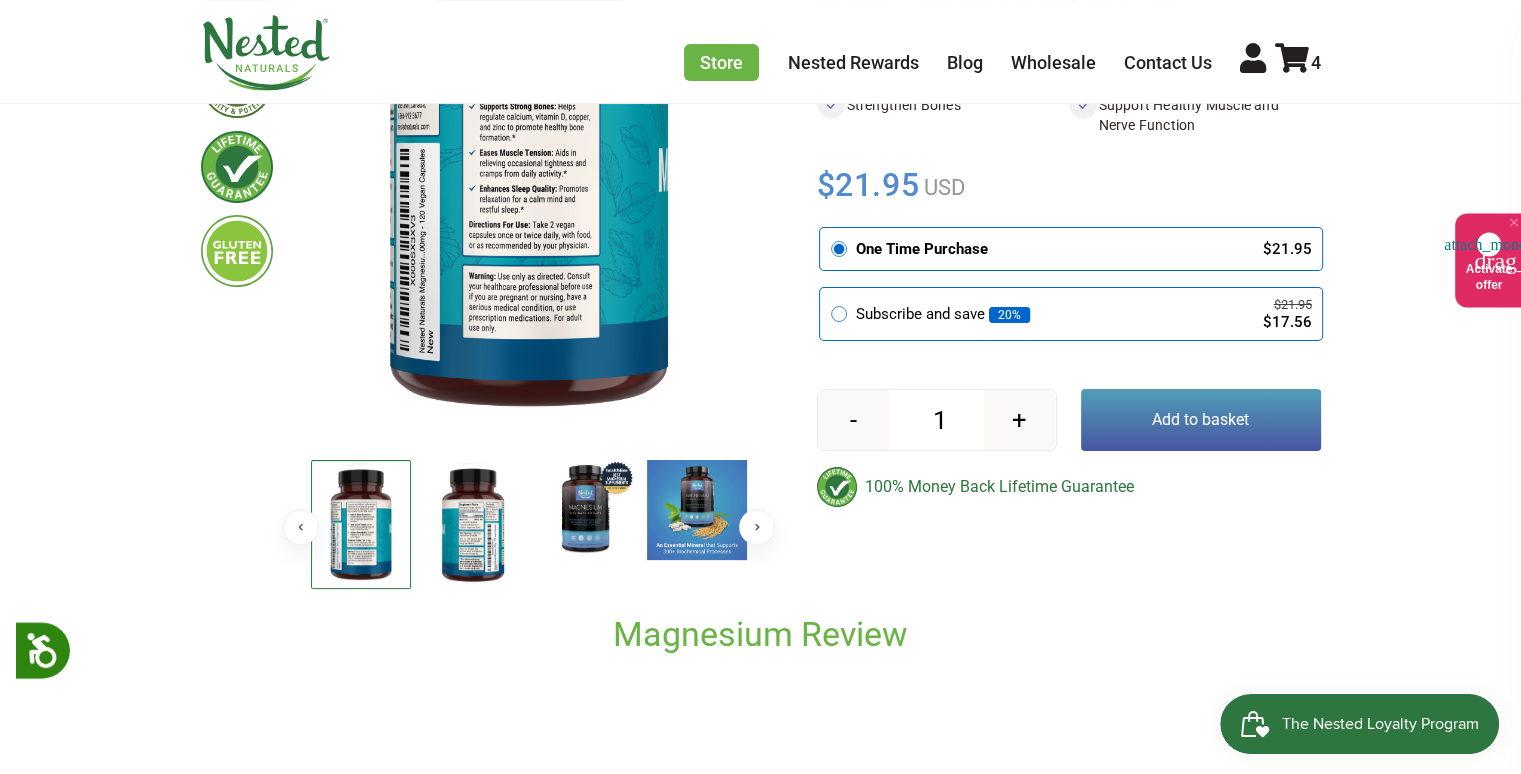 click at bounding box center [585, 510] 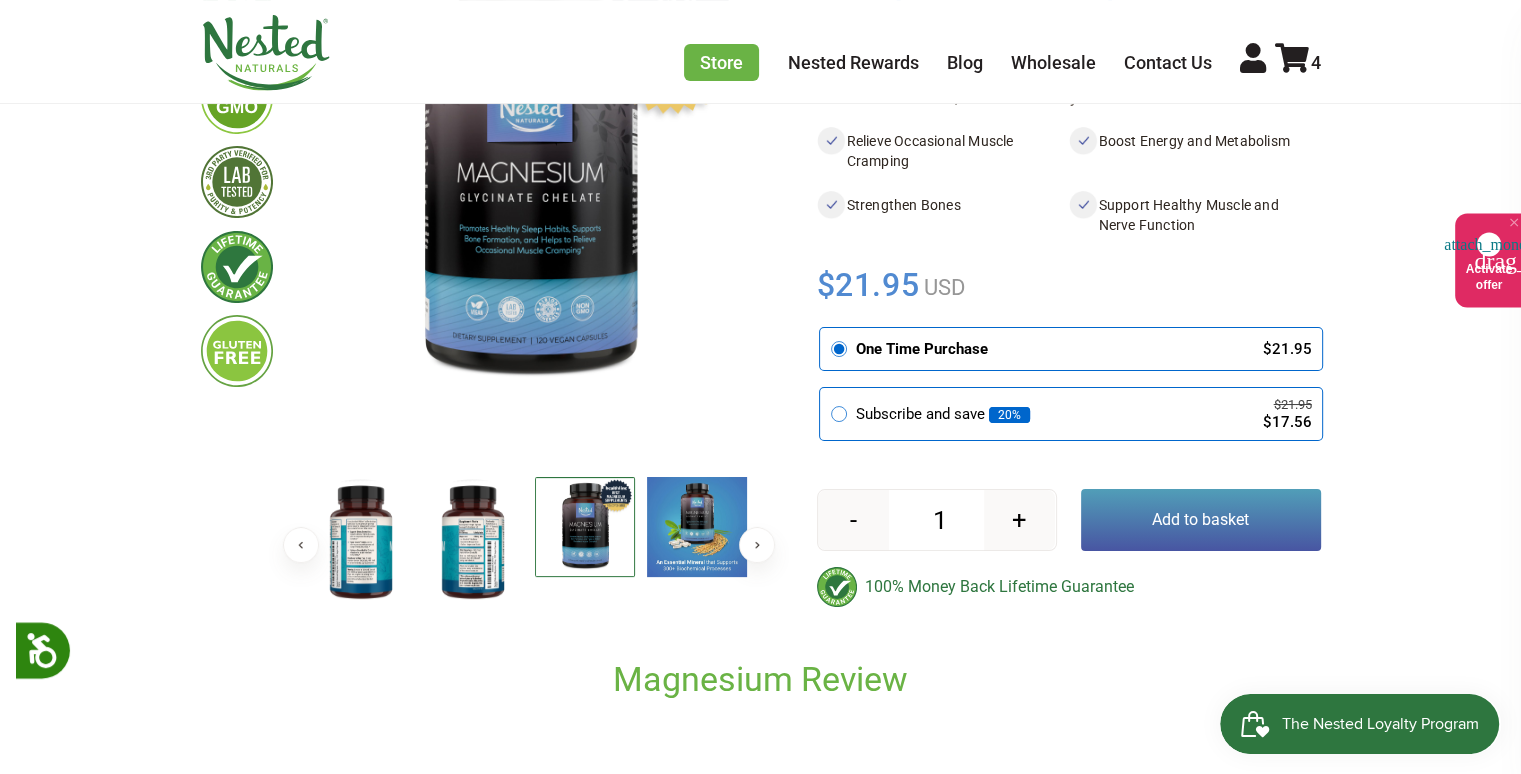 scroll, scrollTop: 300, scrollLeft: 0, axis: vertical 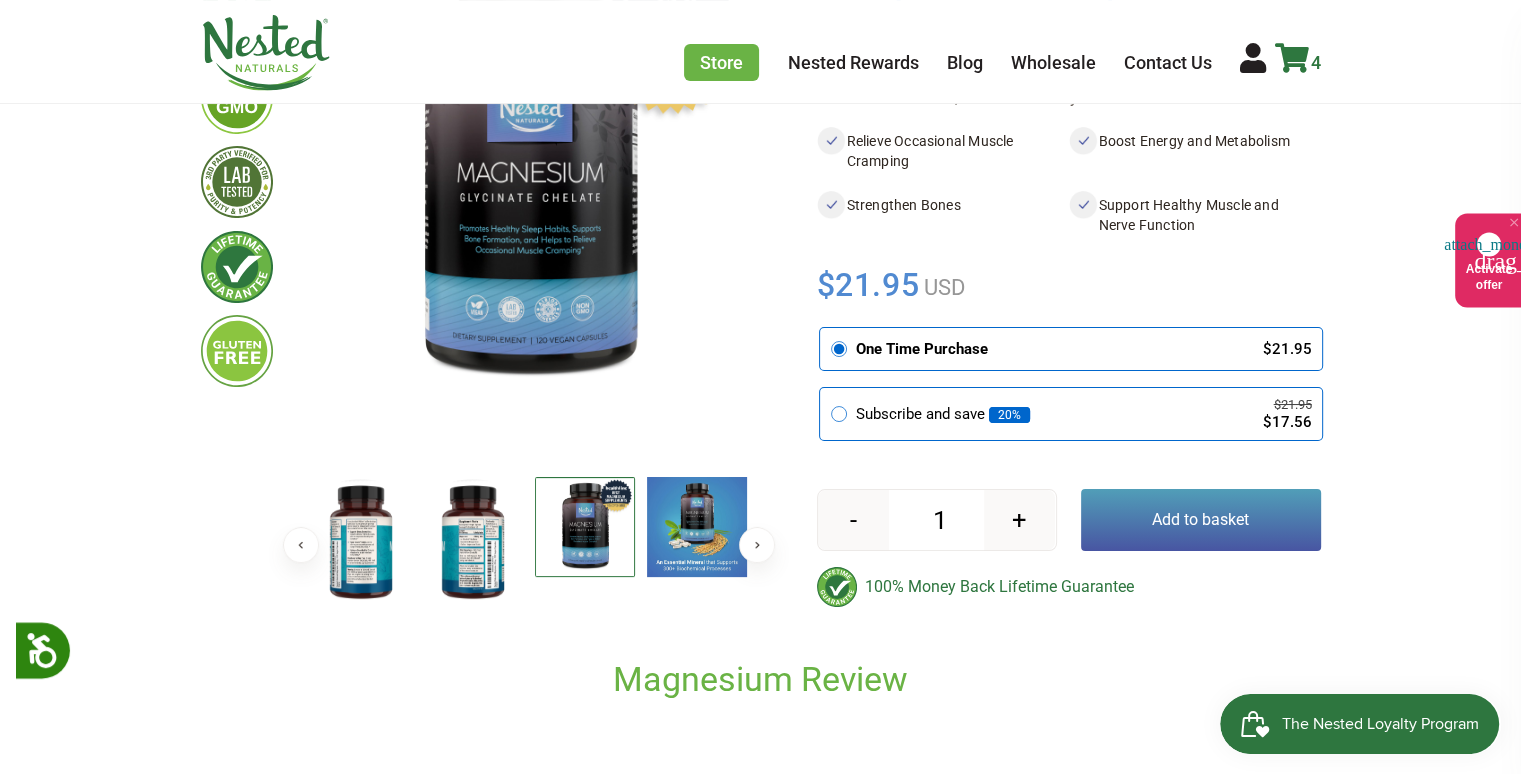 click at bounding box center (1292, 58) 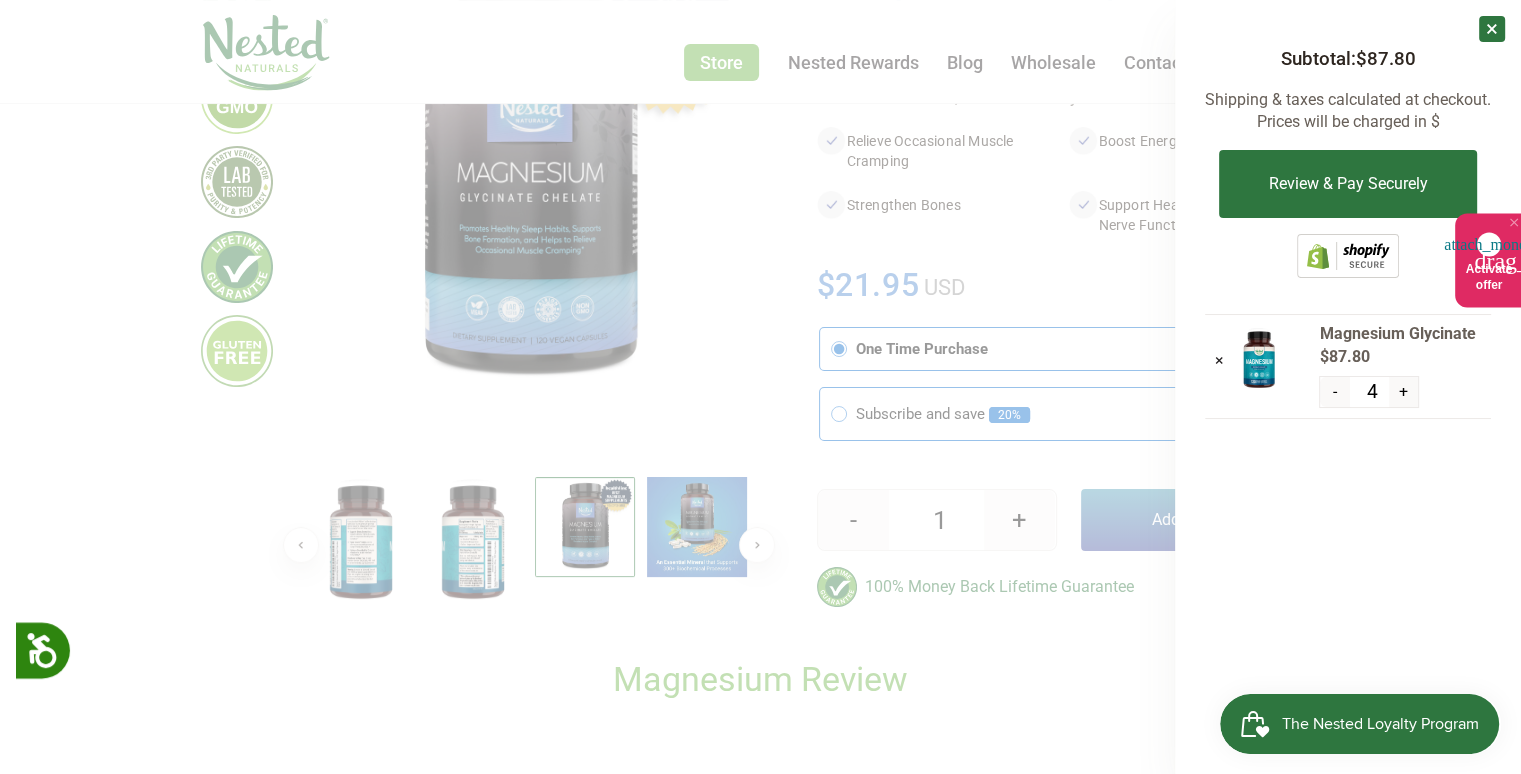 click at bounding box center [760, 387] 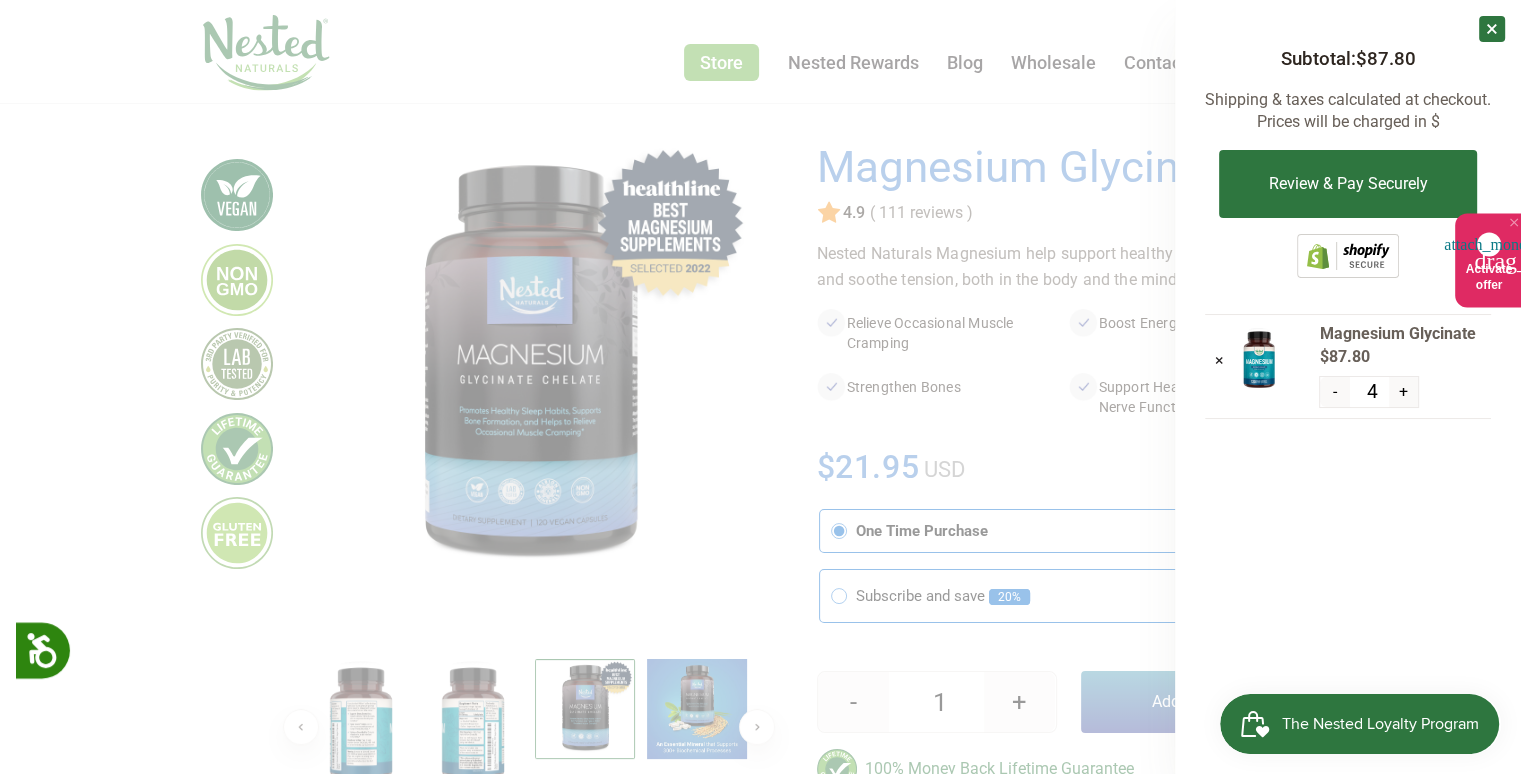 scroll, scrollTop: 100, scrollLeft: 0, axis: vertical 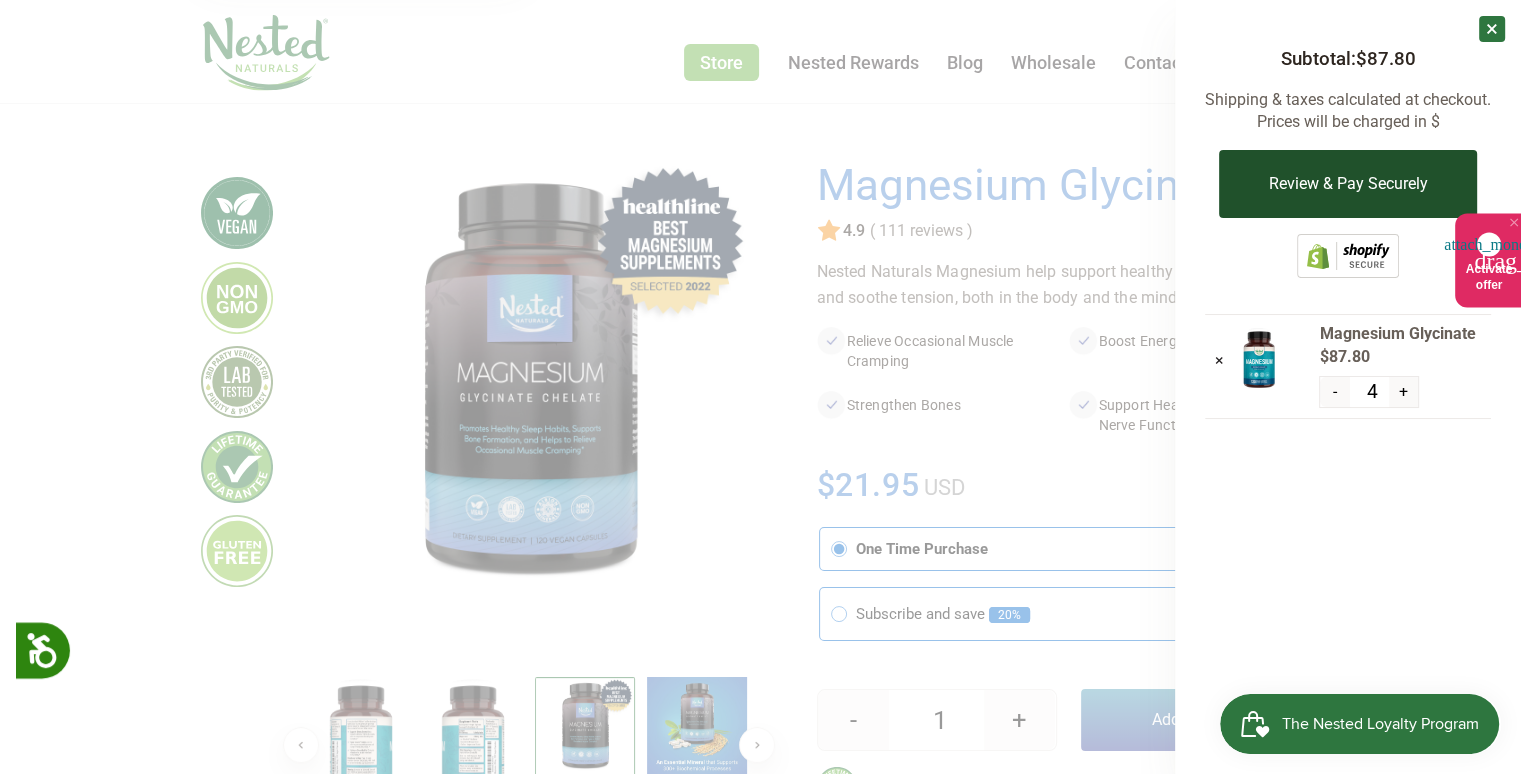 click on "Review & Pay Securely" at bounding box center [1347, 184] 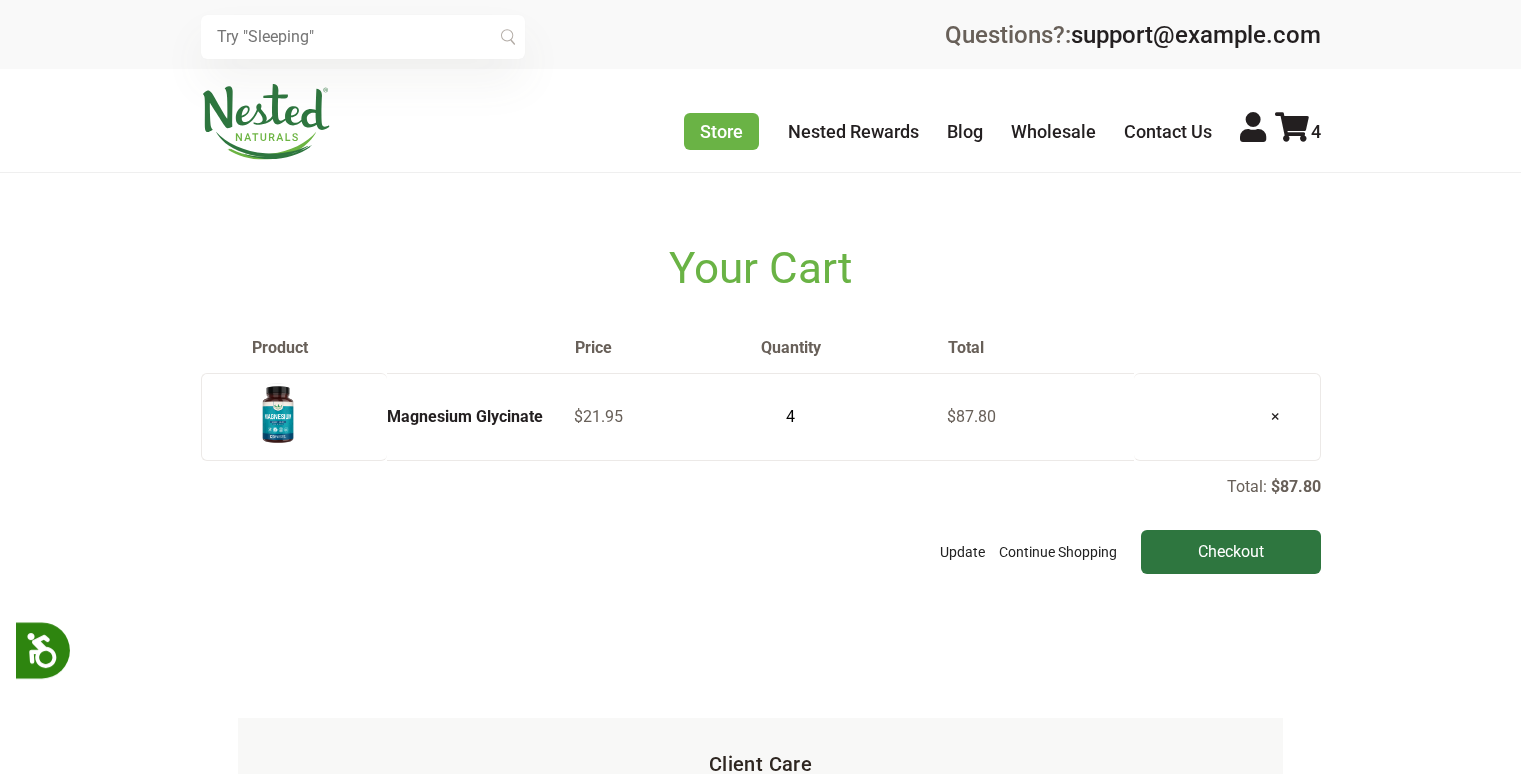 scroll, scrollTop: 0, scrollLeft: 0, axis: both 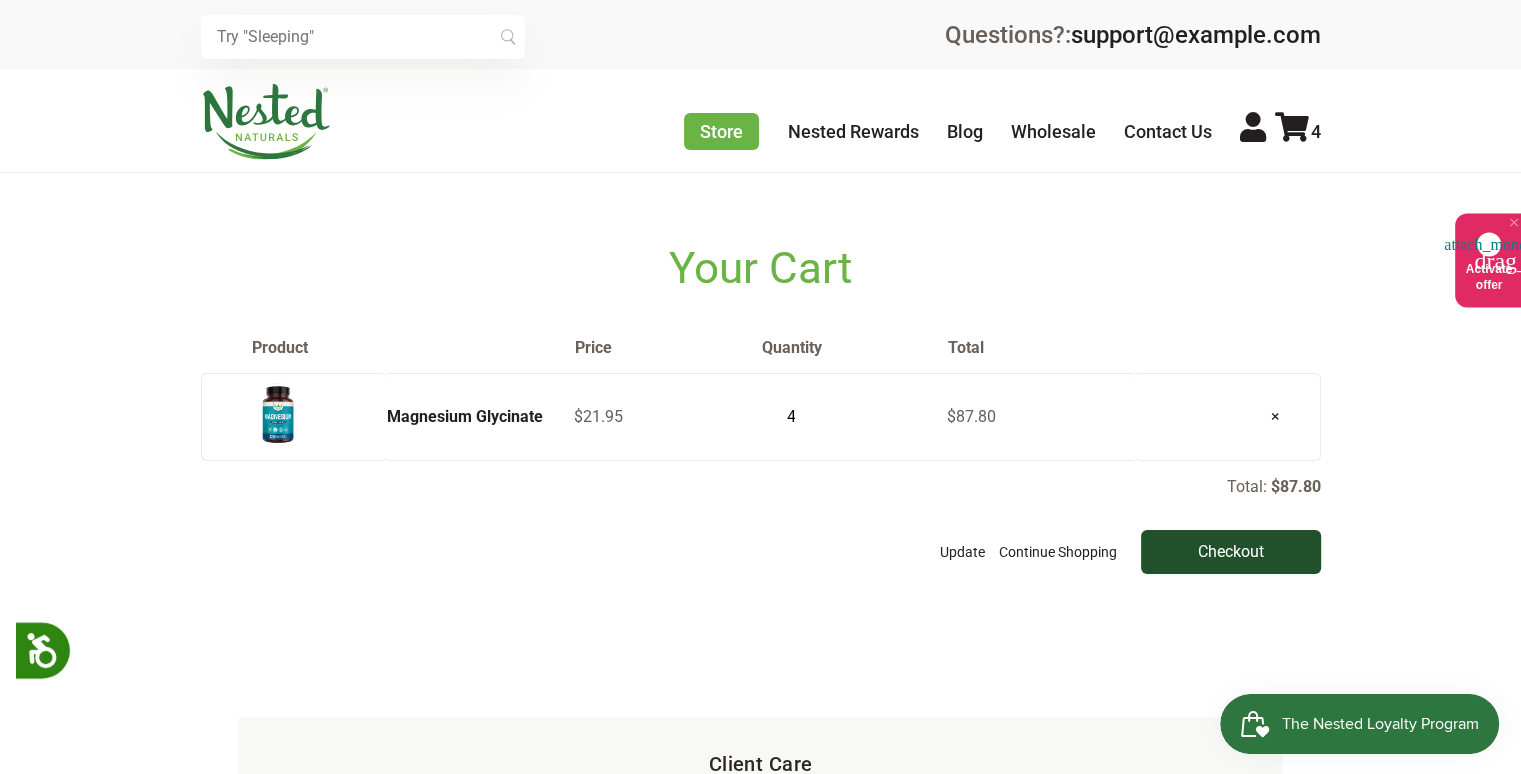 click on "Checkout" at bounding box center (1231, 552) 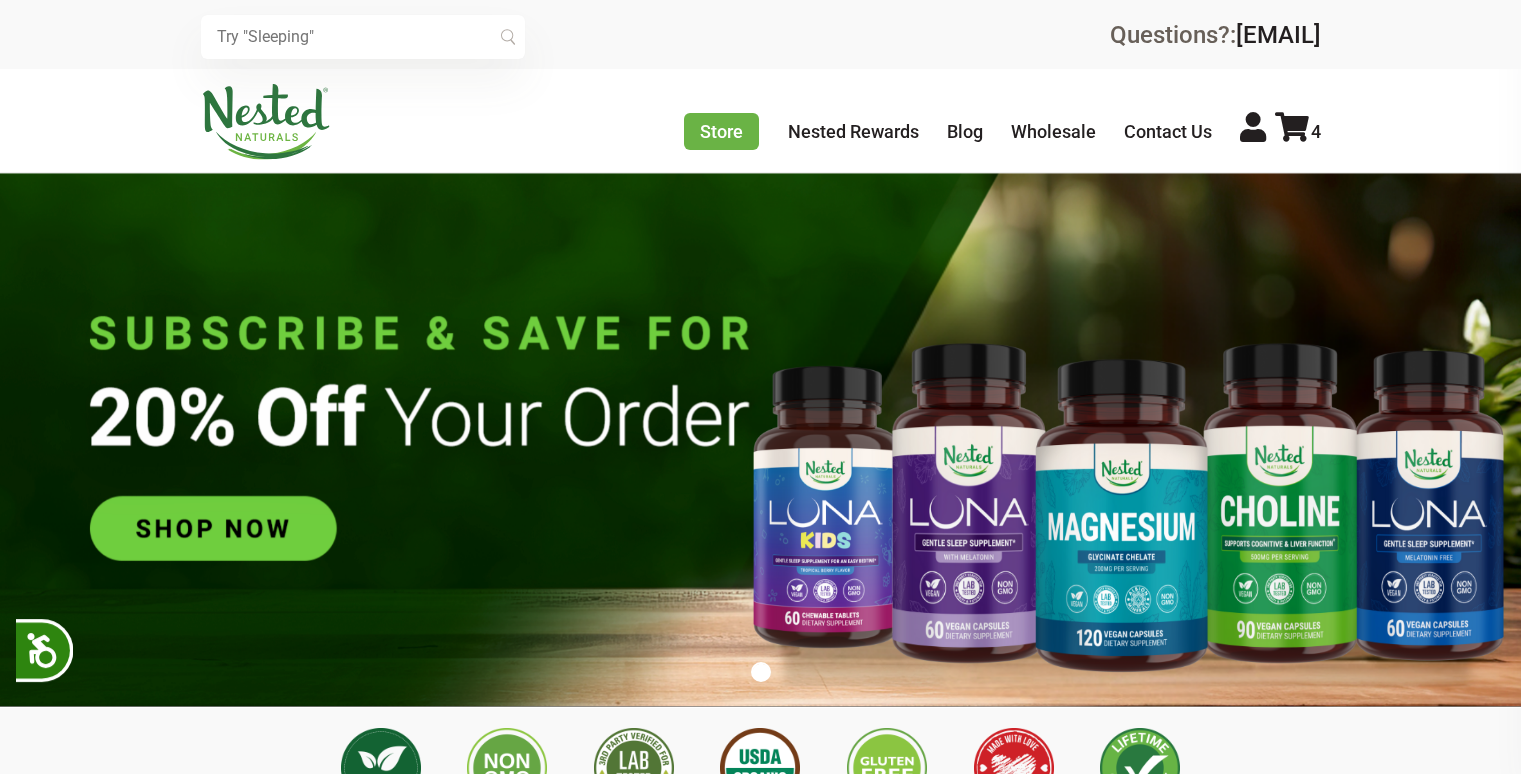 scroll, scrollTop: 0, scrollLeft: 0, axis: both 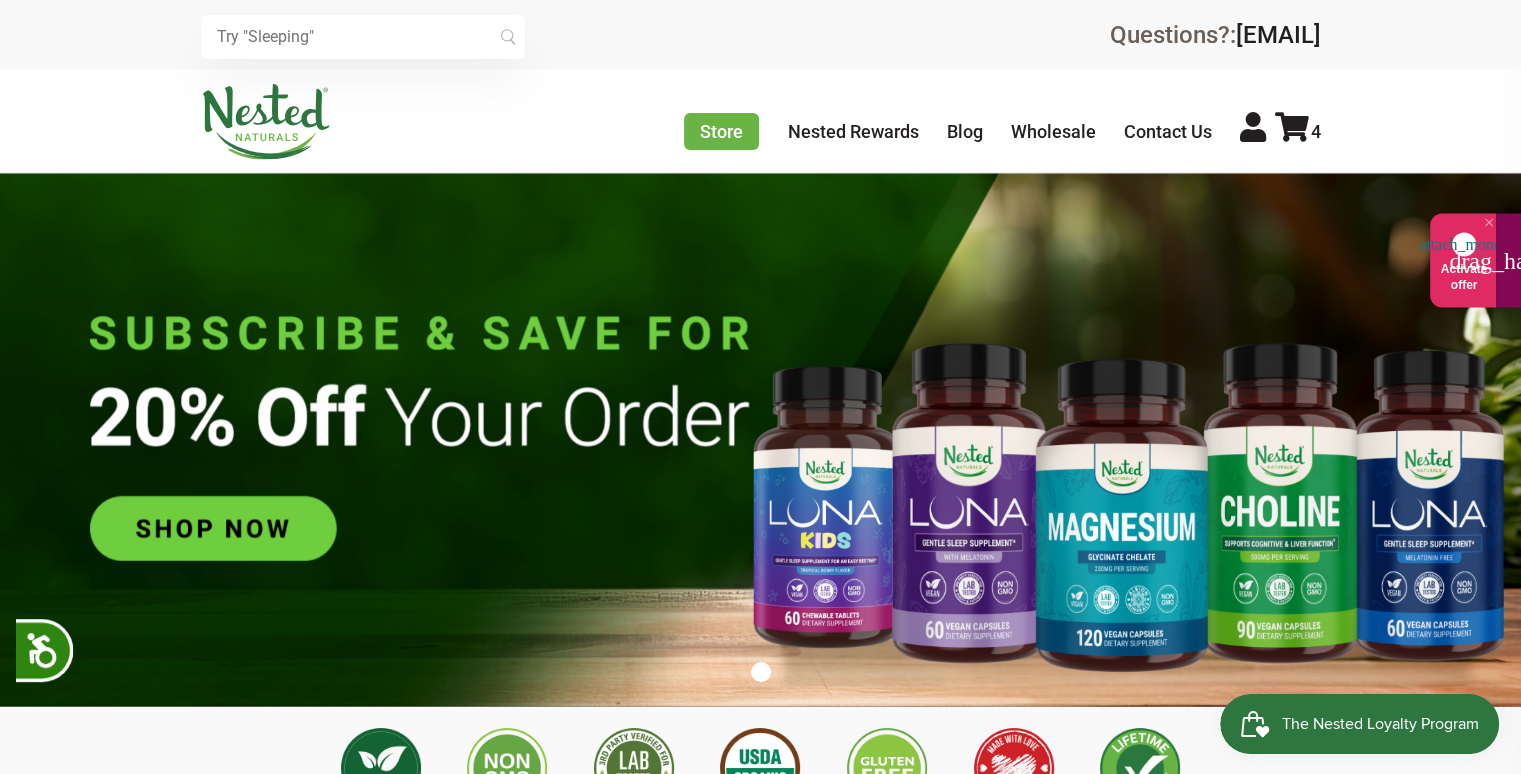 click on "attach_money" at bounding box center (1464, 244) 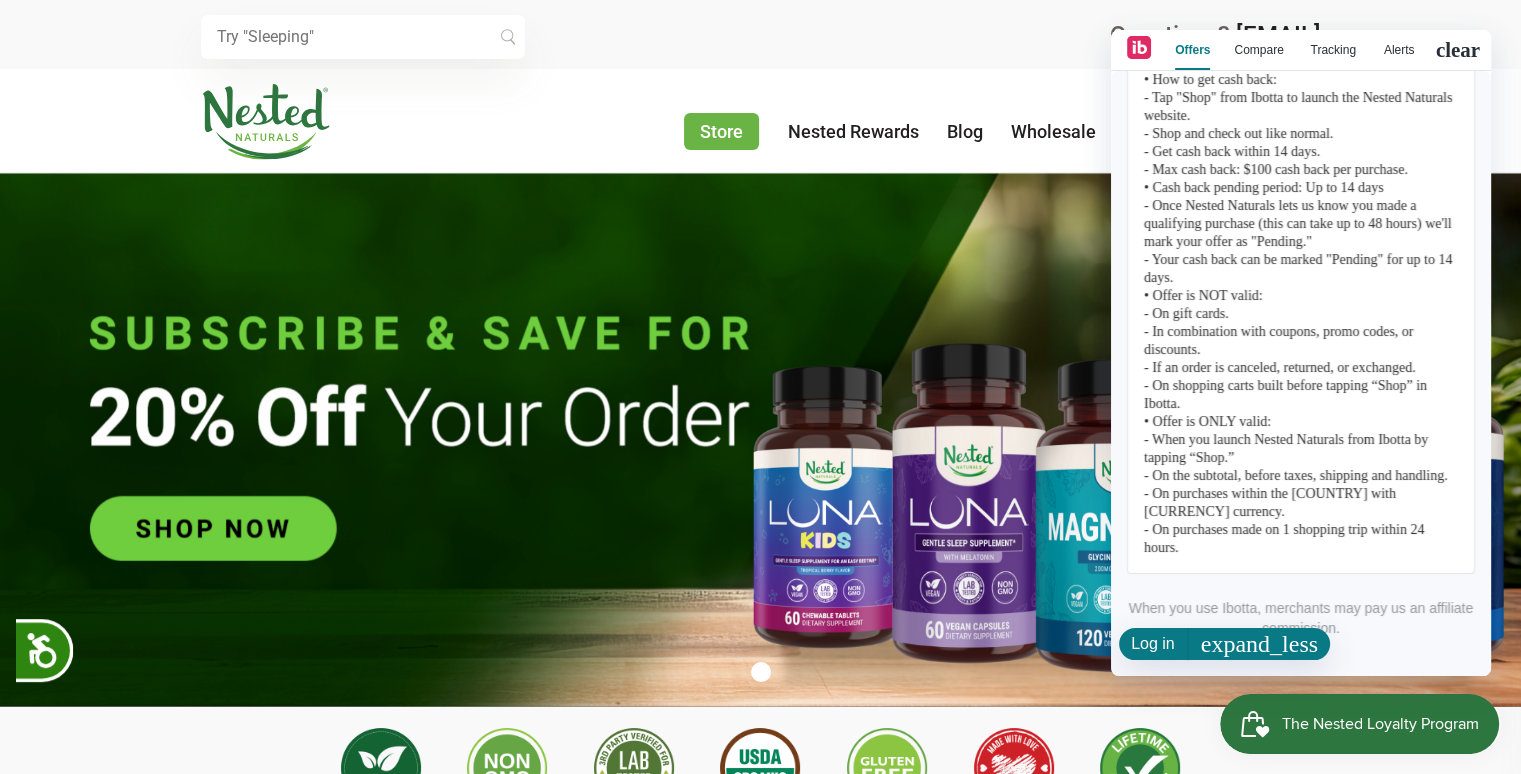 scroll, scrollTop: 370, scrollLeft: 0, axis: vertical 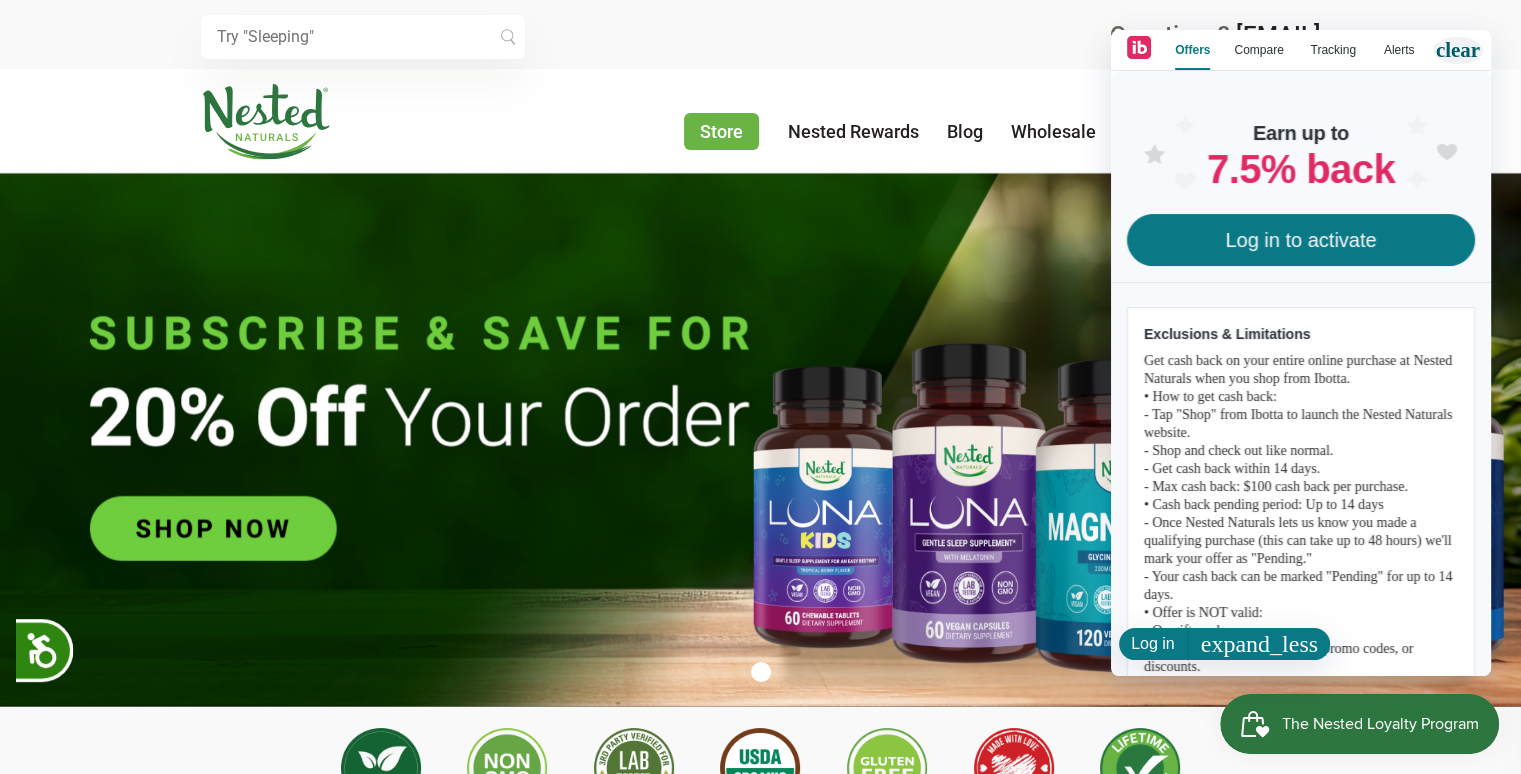 click on "clear" at bounding box center [1458, 50] 